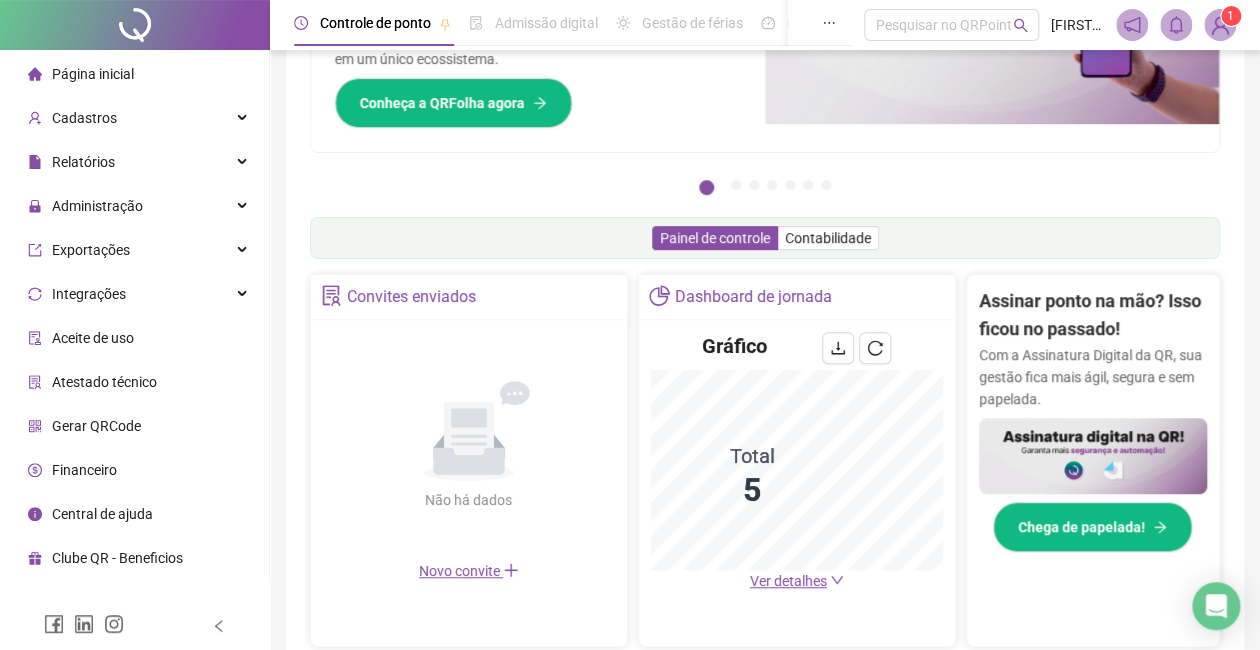 scroll, scrollTop: 133, scrollLeft: 0, axis: vertical 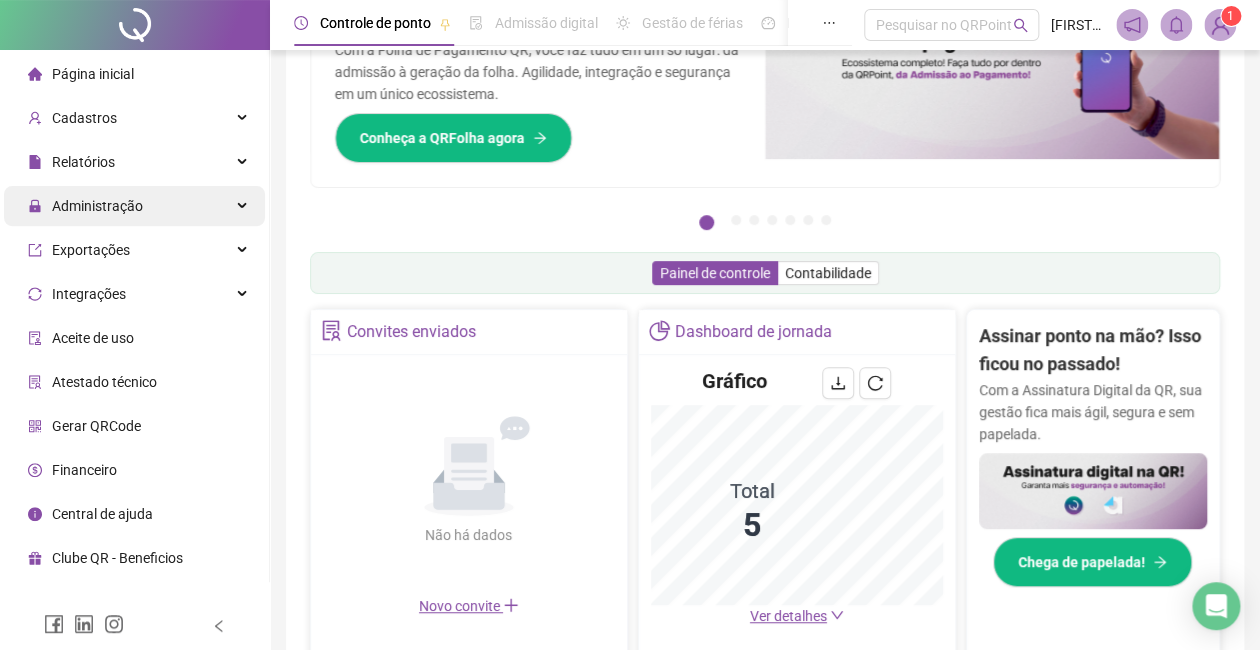 click on "Administração" at bounding box center (134, 206) 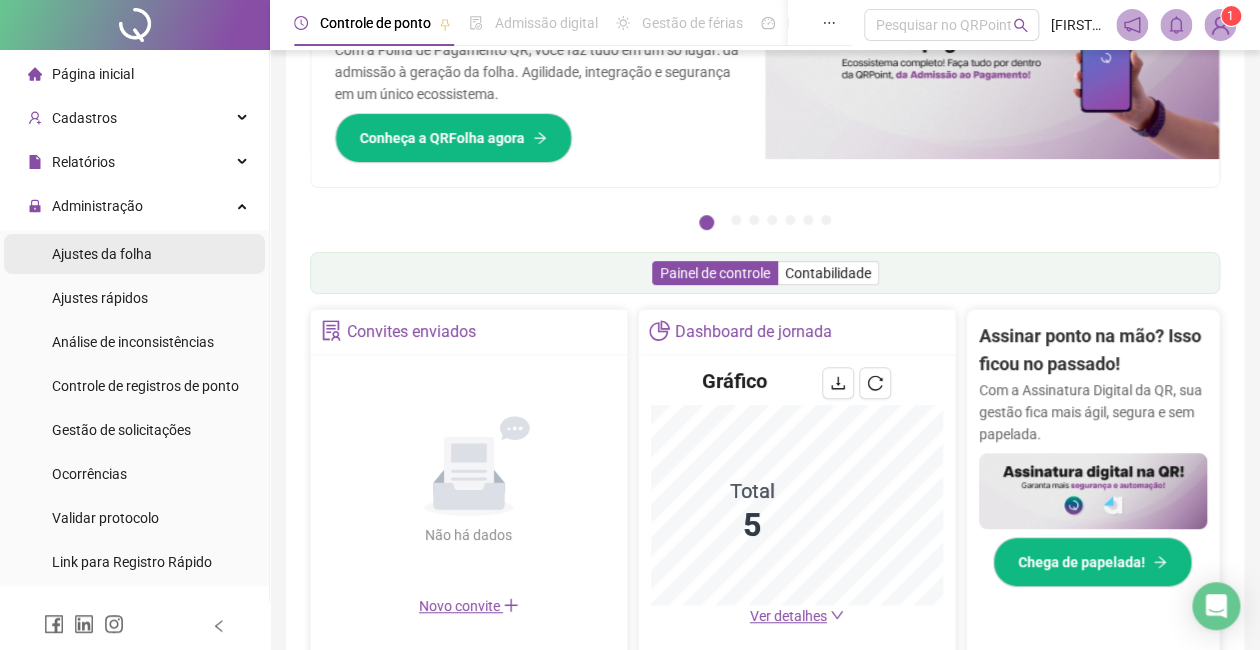 click on "Ajustes da folha" at bounding box center (134, 254) 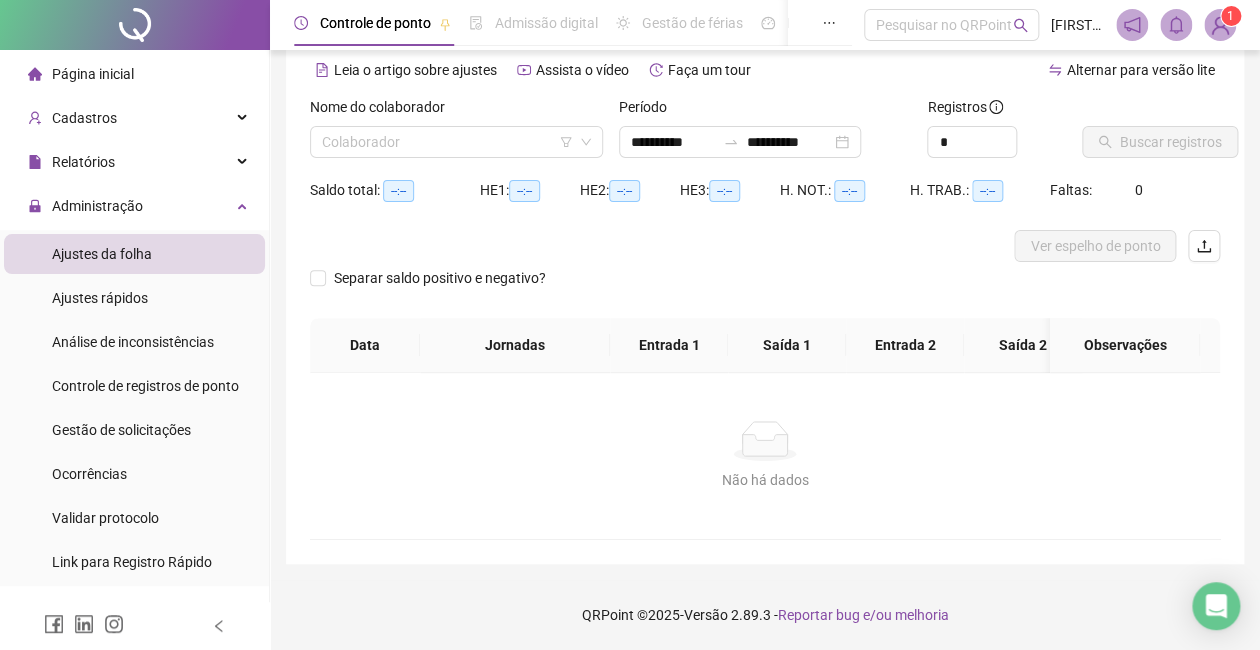 scroll, scrollTop: 108, scrollLeft: 0, axis: vertical 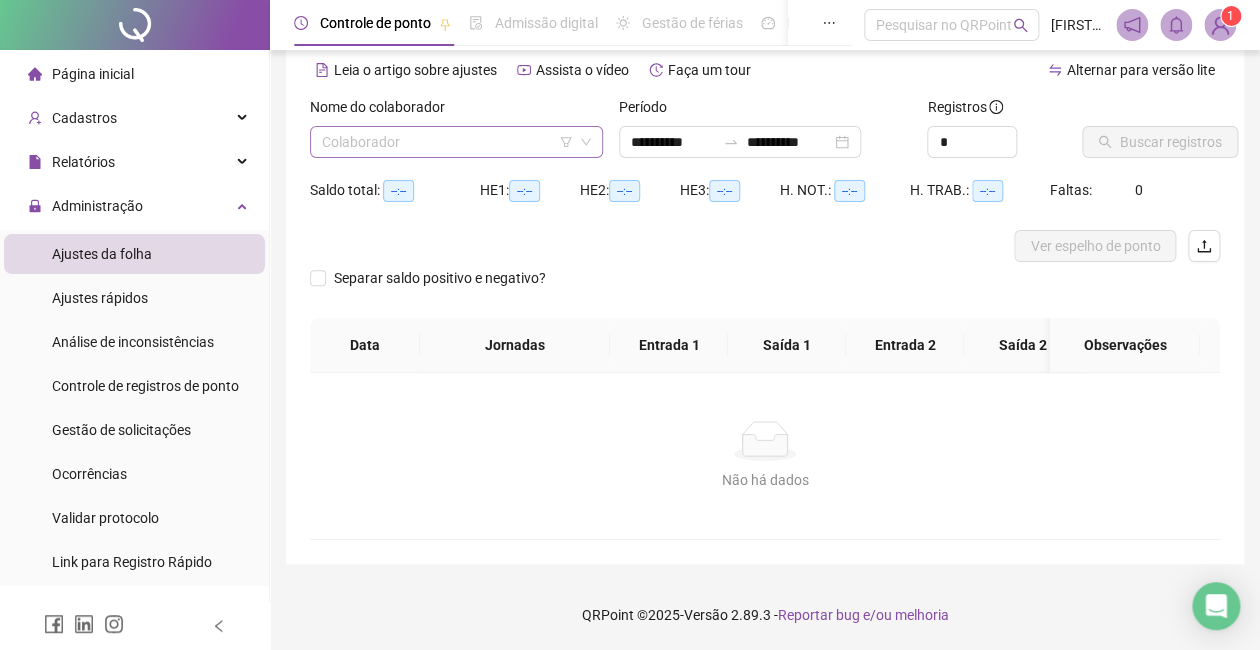 click at bounding box center (447, 142) 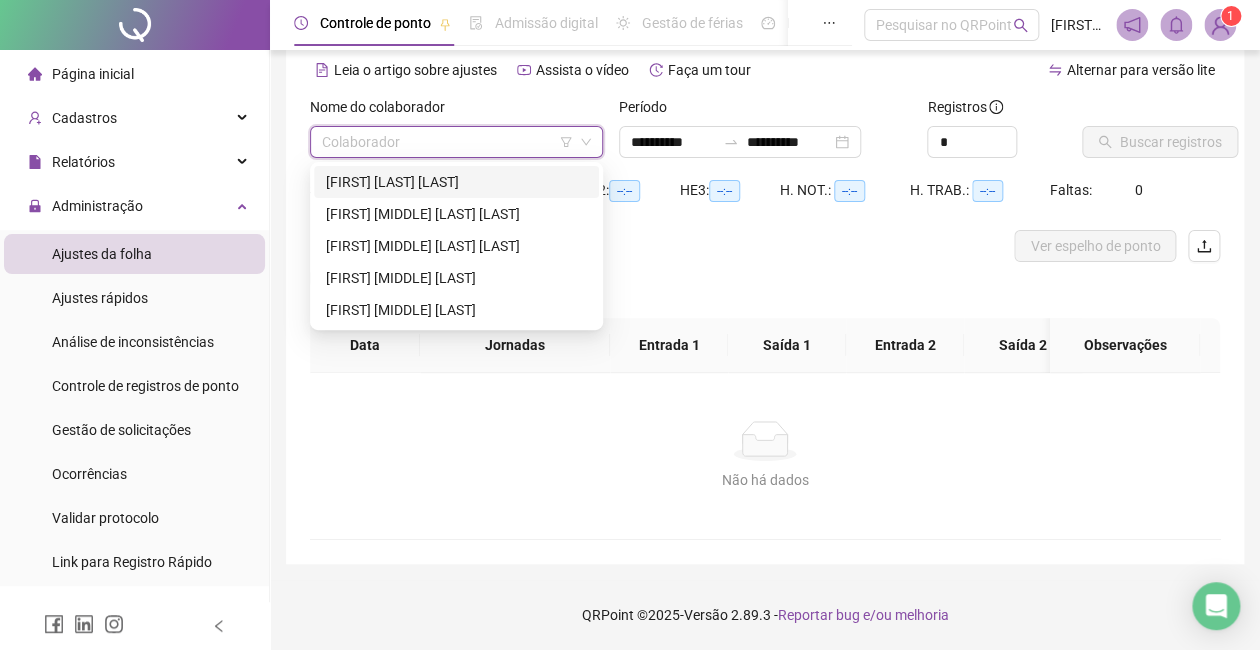 click on "[FIRST] [LAST] [LAST]" at bounding box center [456, 182] 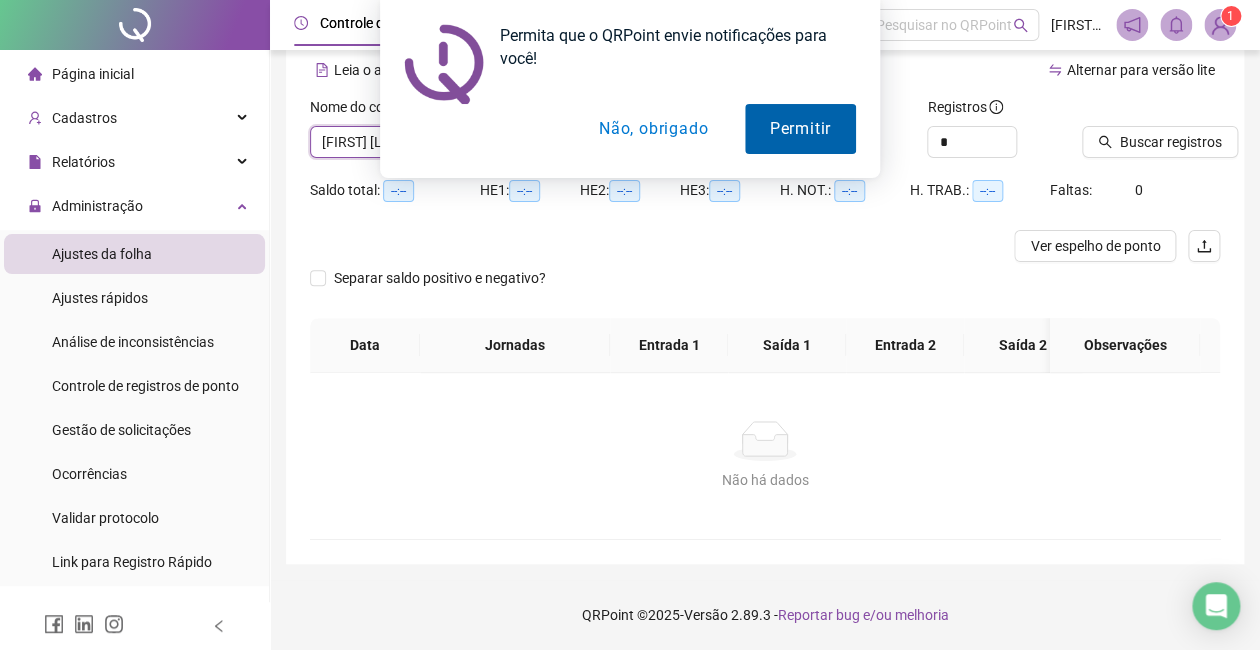 click on "Permitir" at bounding box center (800, 129) 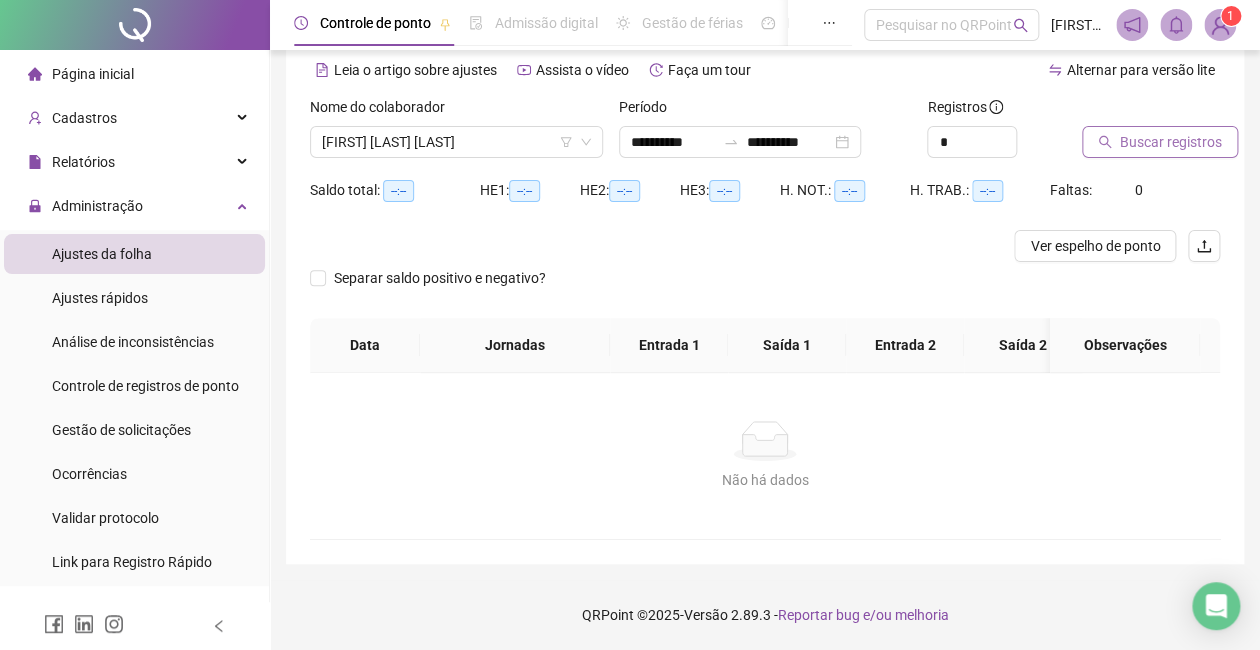 click on "Buscar registros" at bounding box center (1171, 142) 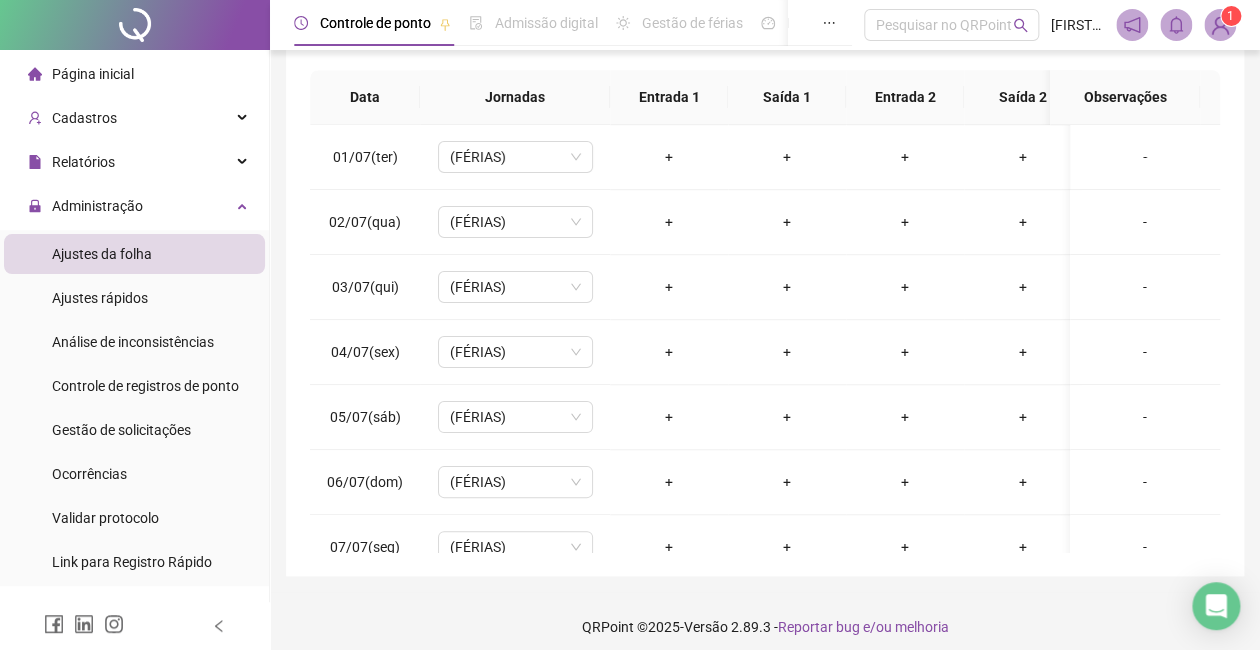 scroll, scrollTop: 348, scrollLeft: 0, axis: vertical 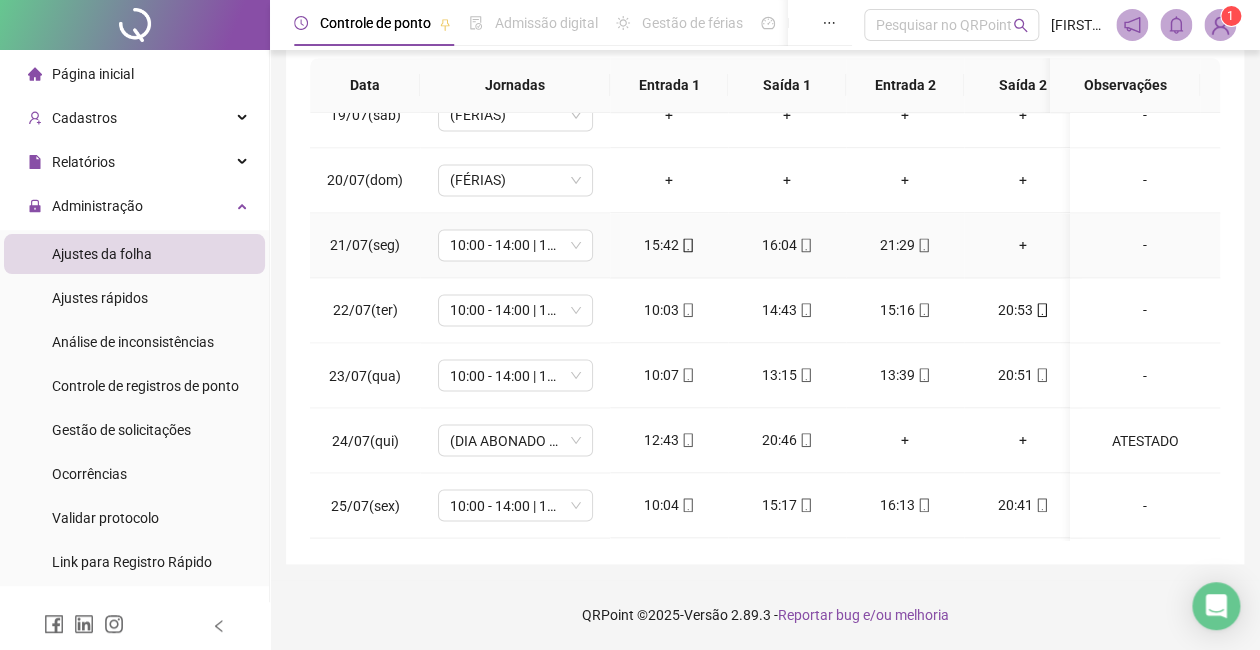 click on "+" at bounding box center (1023, 245) 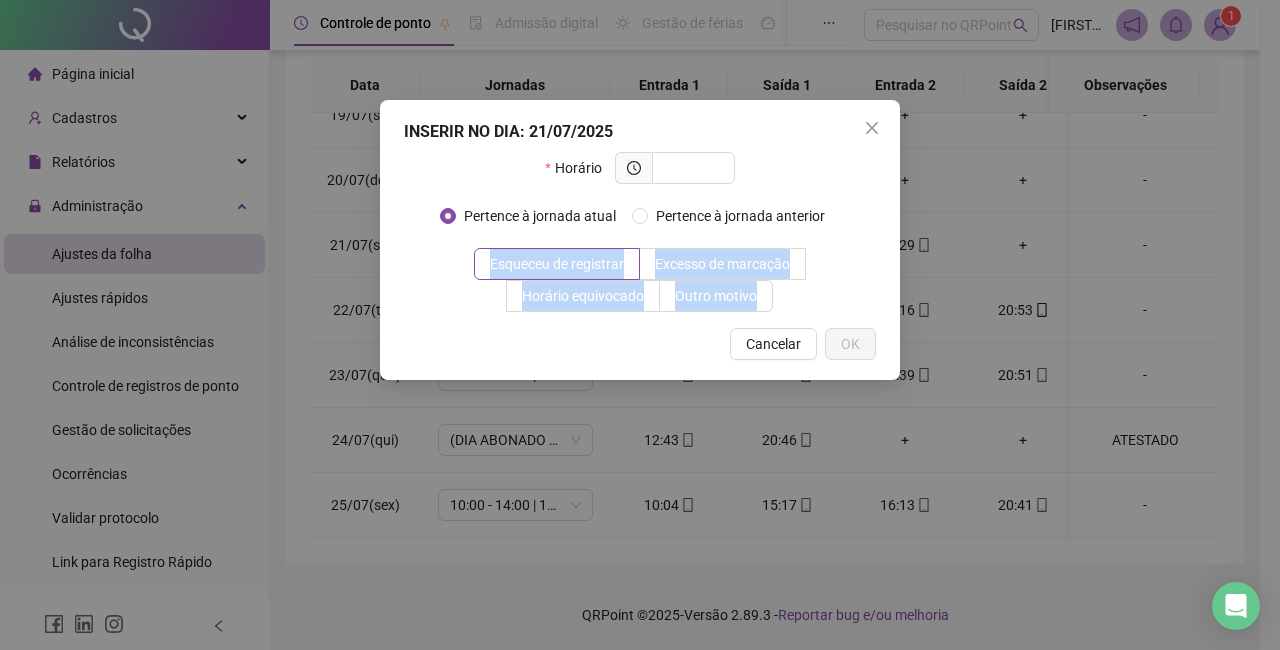 drag, startPoint x: 1019, startPoint y: 238, endPoint x: 1042, endPoint y: 267, distance: 37.01351 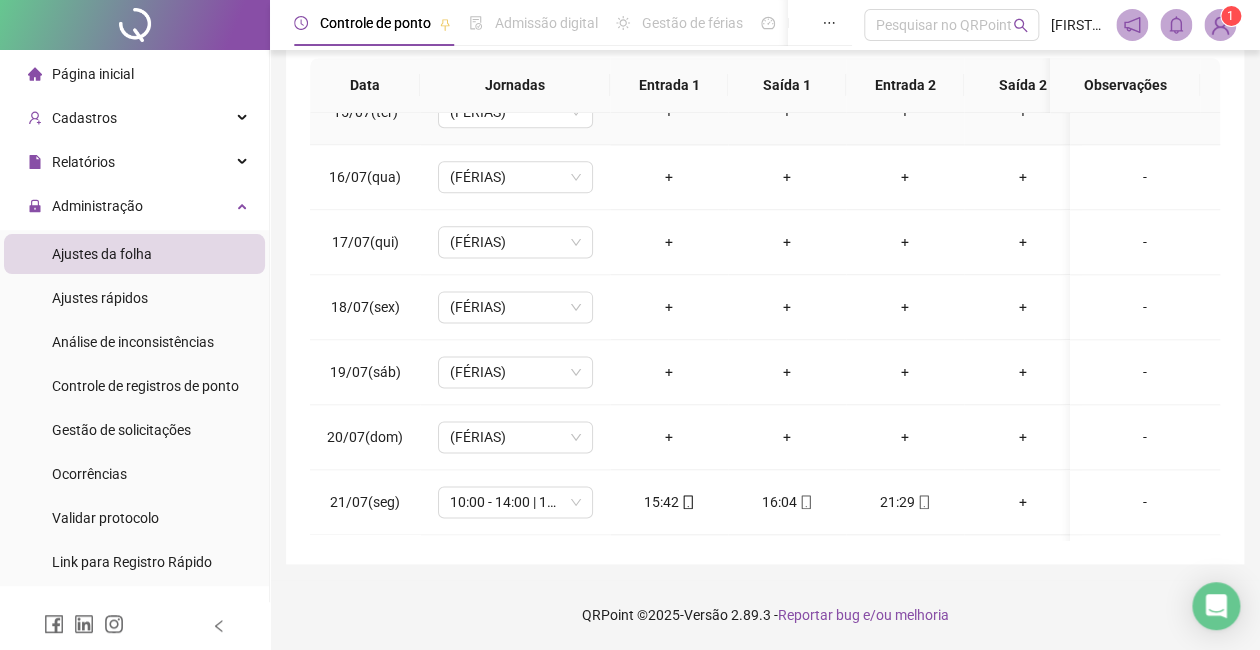 scroll, scrollTop: 933, scrollLeft: 0, axis: vertical 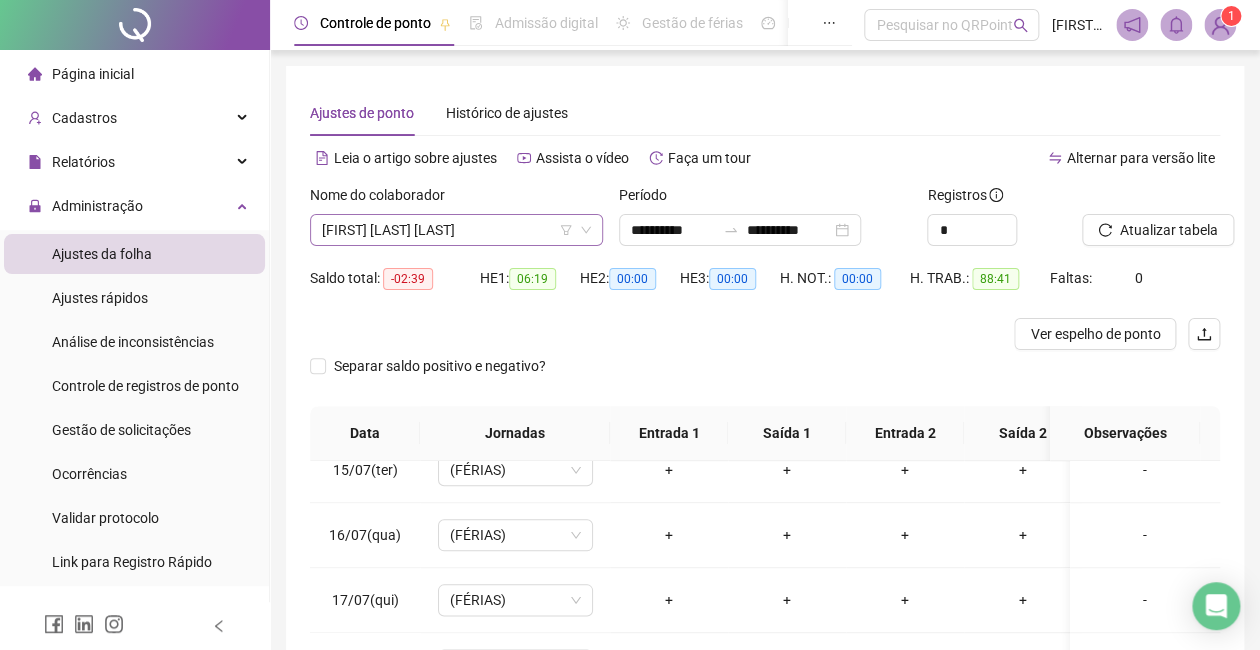 click on "[FIRST] [LAST] [LAST]" at bounding box center [456, 230] 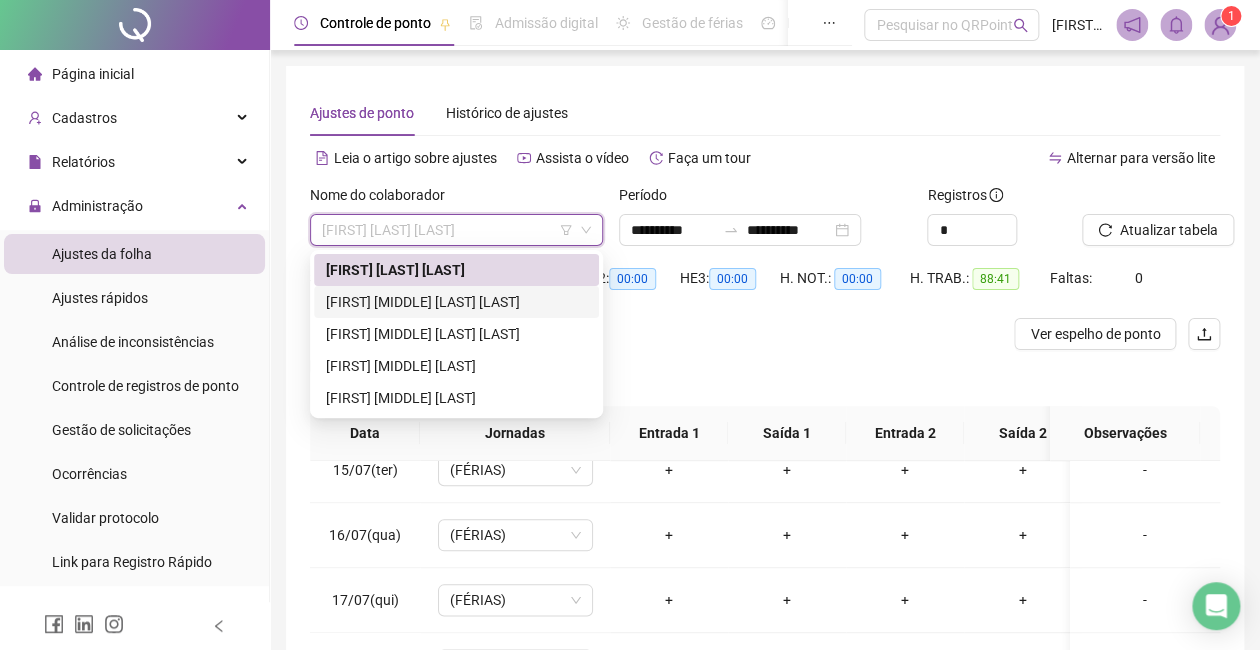 drag, startPoint x: 473, startPoint y: 302, endPoint x: 432, endPoint y: 322, distance: 45.617977 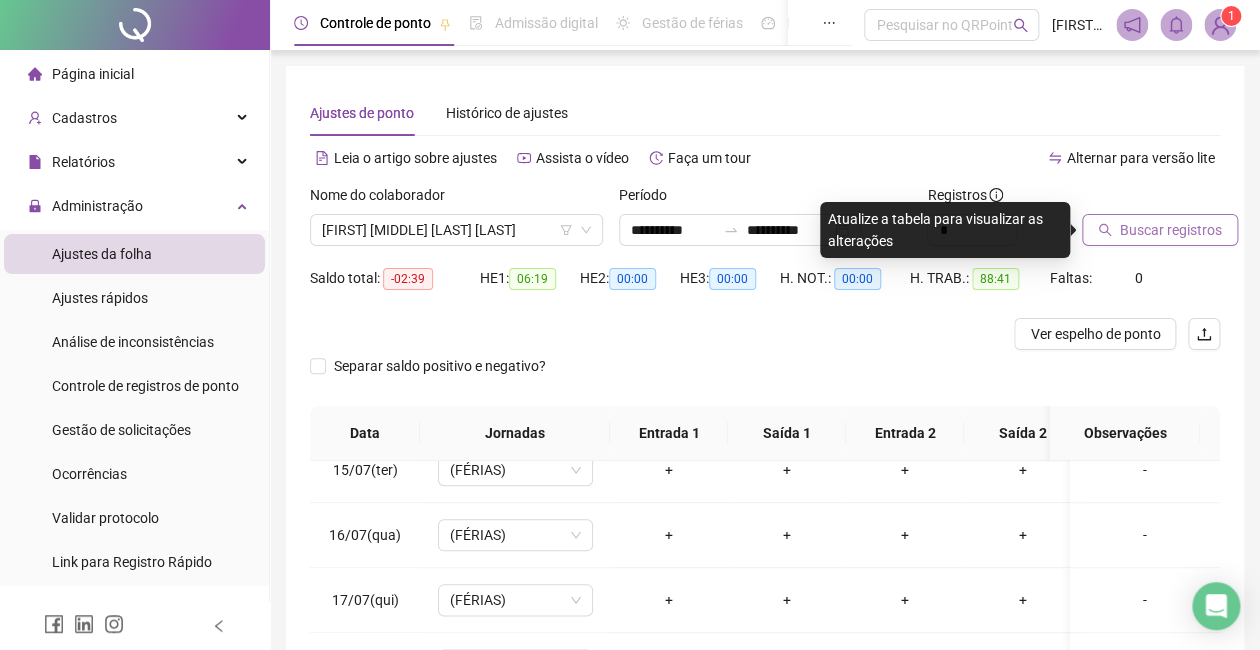 click on "Buscar registros" at bounding box center [1160, 230] 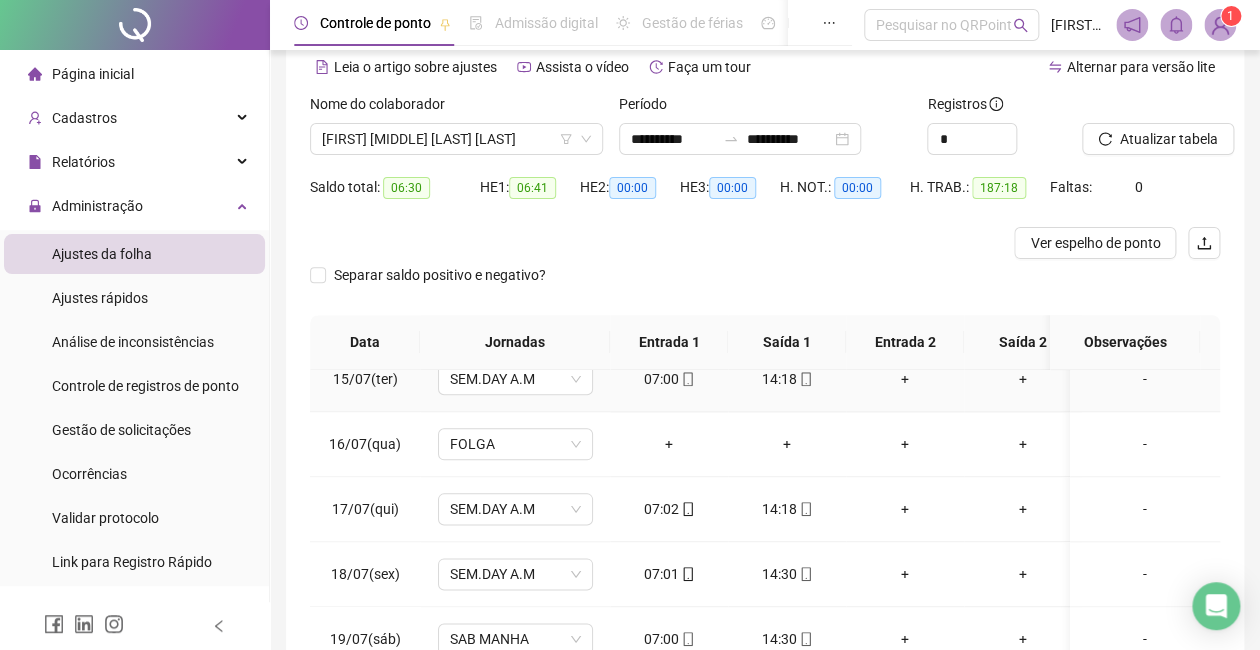 scroll, scrollTop: 133, scrollLeft: 0, axis: vertical 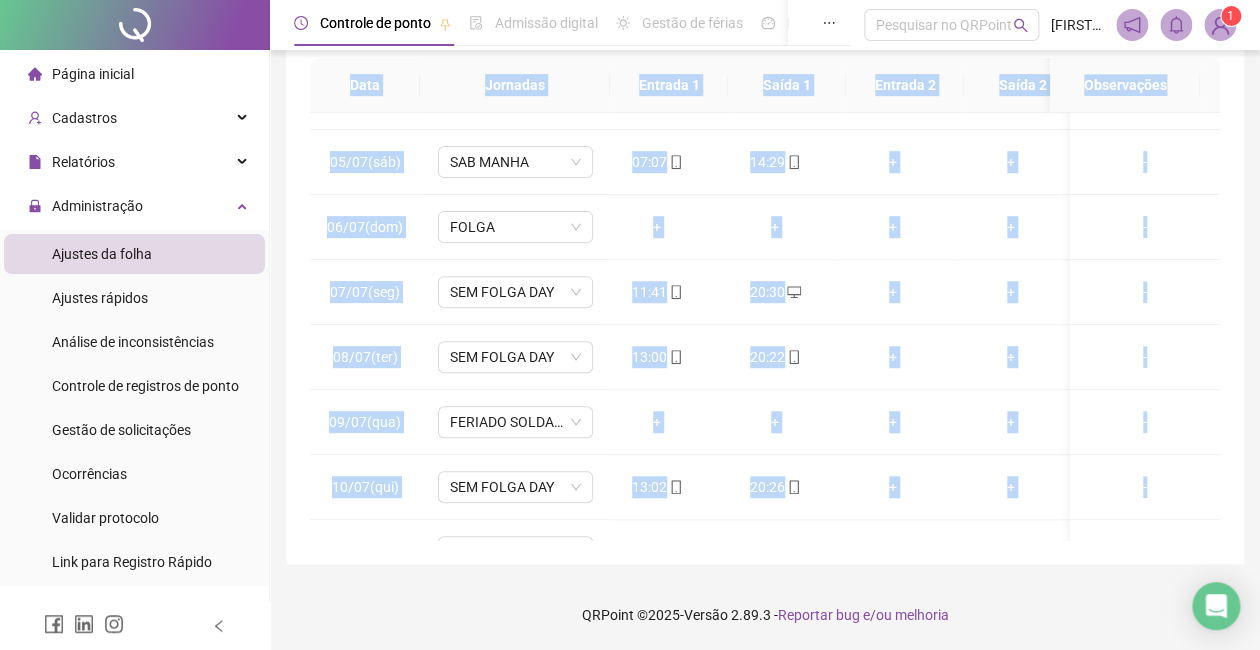 drag, startPoint x: 928, startPoint y: 309, endPoint x: 1235, endPoint y: -116, distance: 524.2843 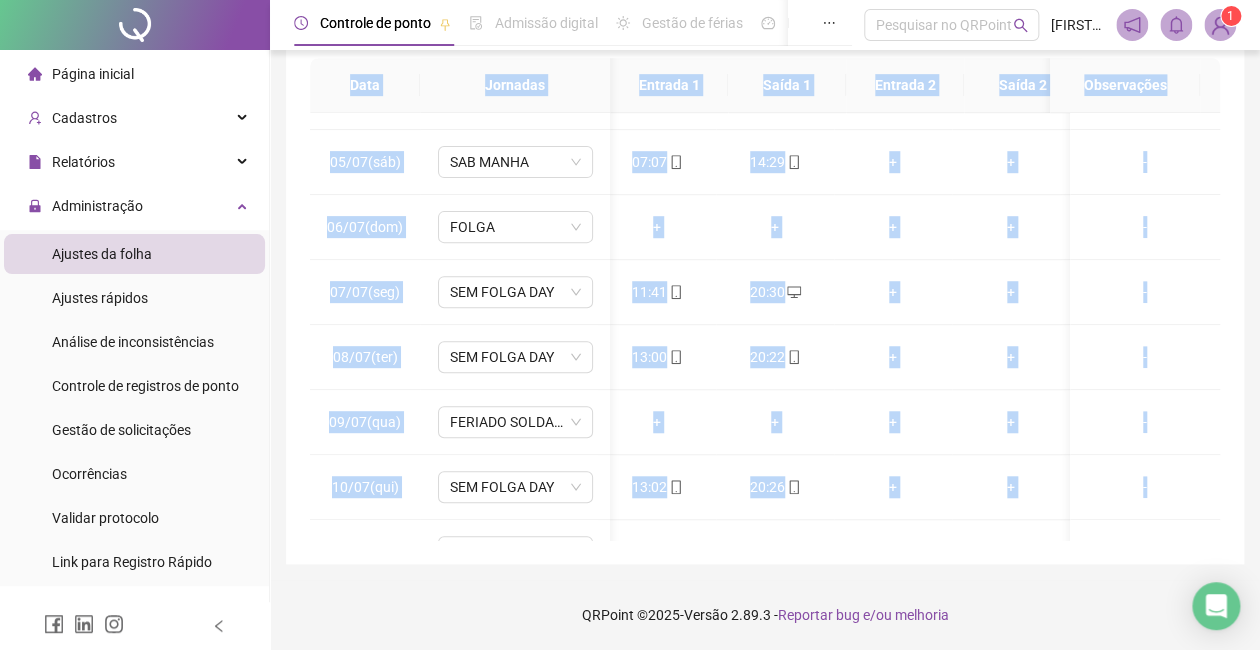 scroll, scrollTop: 0, scrollLeft: 32, axis: horizontal 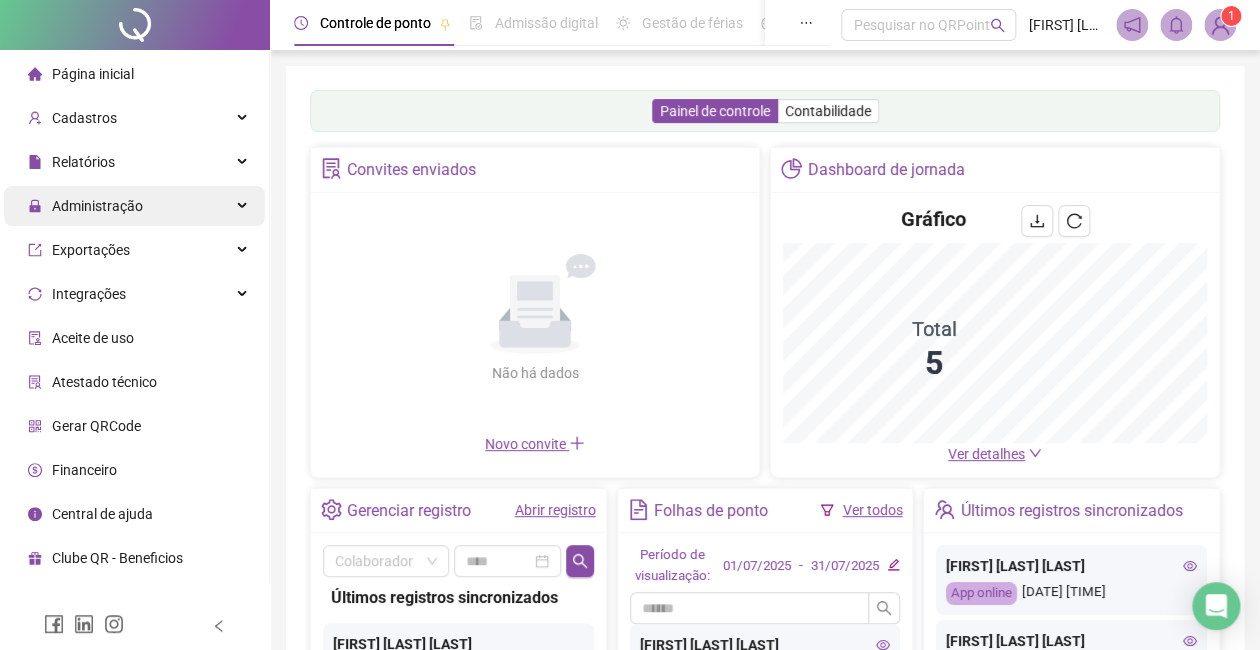 click on "Administração" at bounding box center [134, 206] 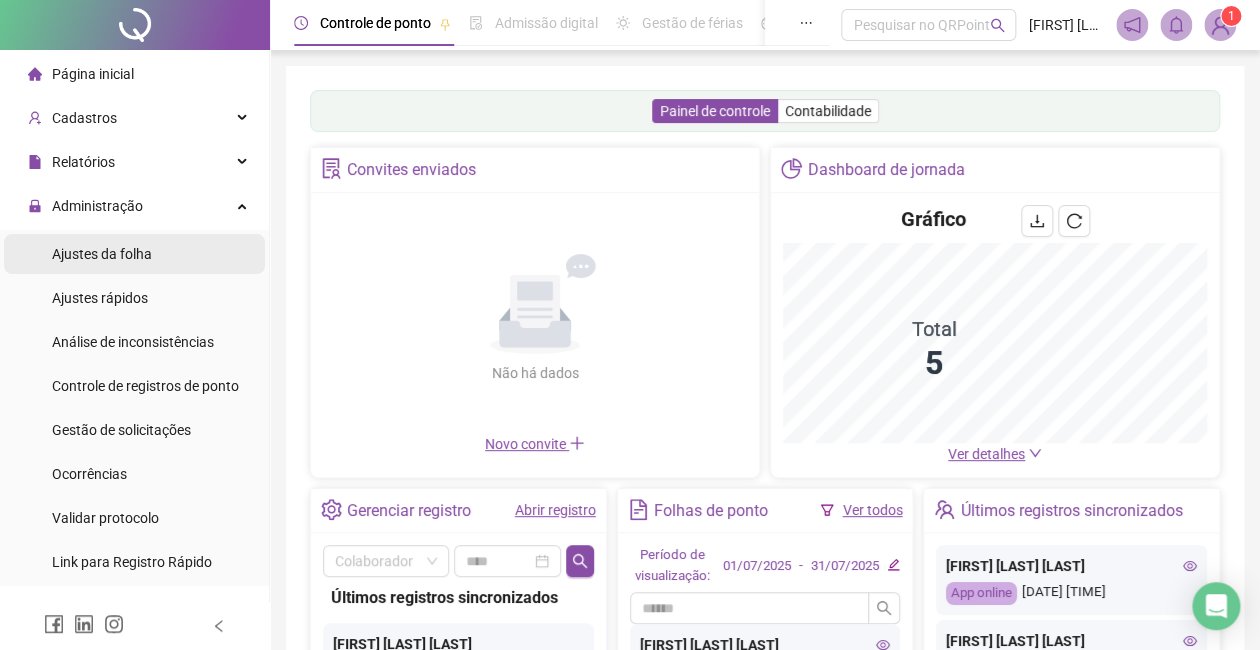 click on "Ajustes da folha" at bounding box center (102, 254) 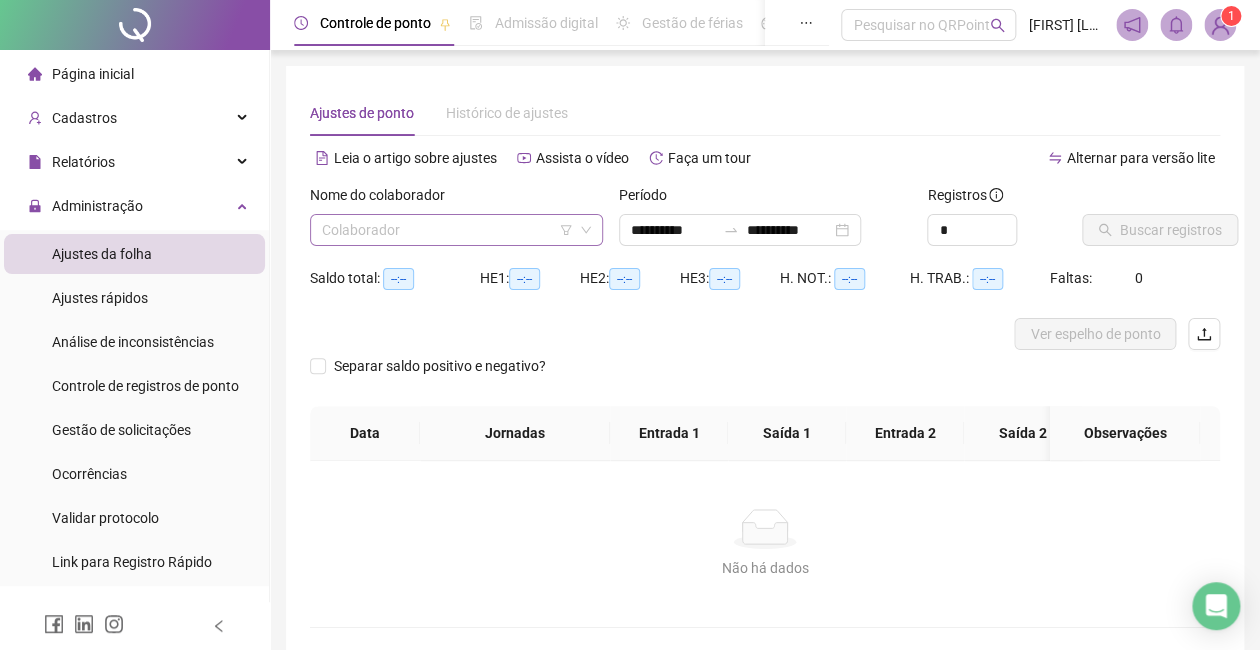 click at bounding box center [447, 230] 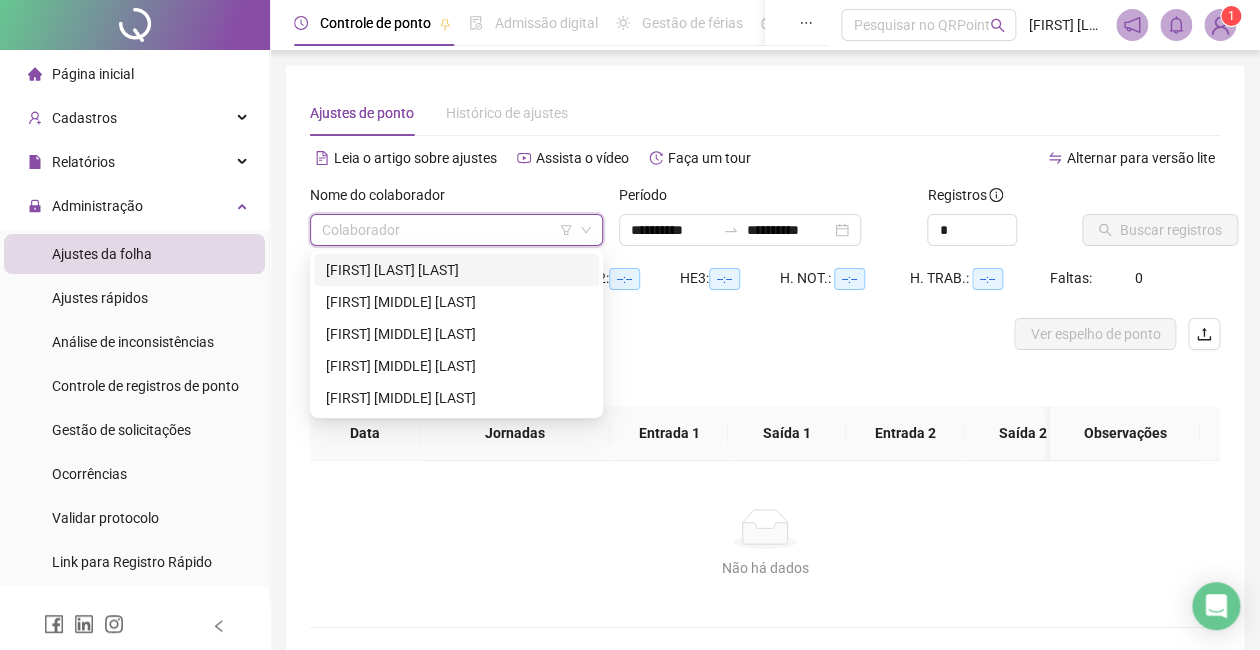 click on "[FIRST] [LAST] [LAST]" at bounding box center [456, 270] 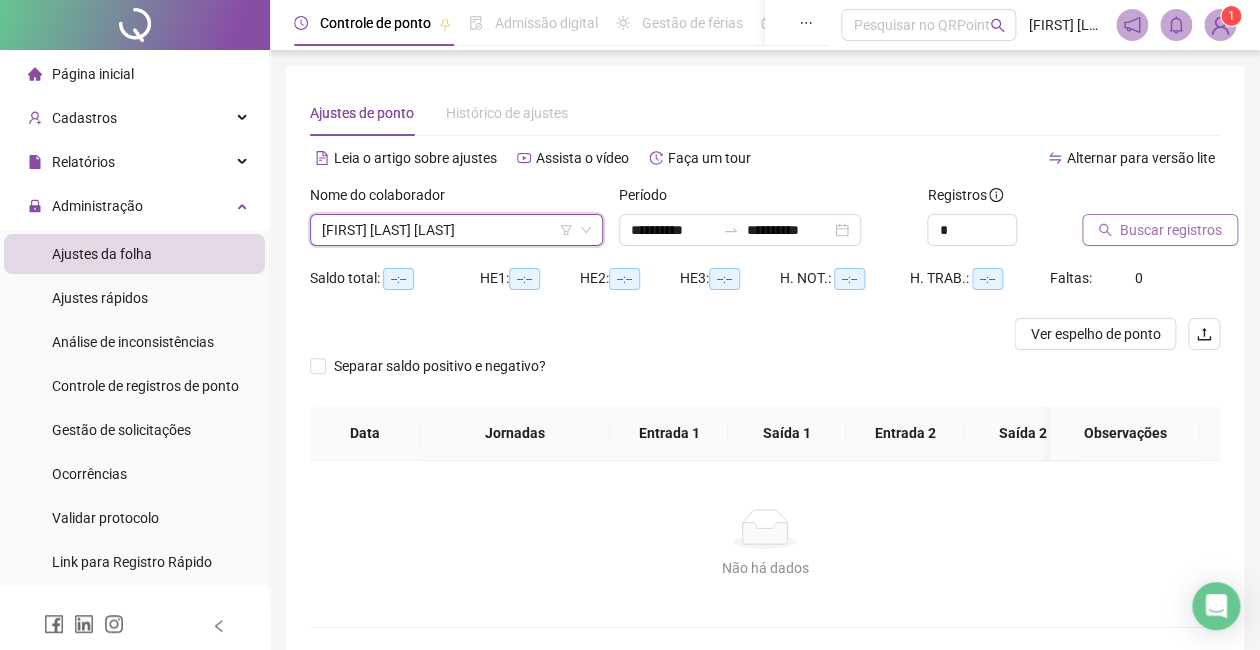 click on "Buscar registros" at bounding box center [1171, 230] 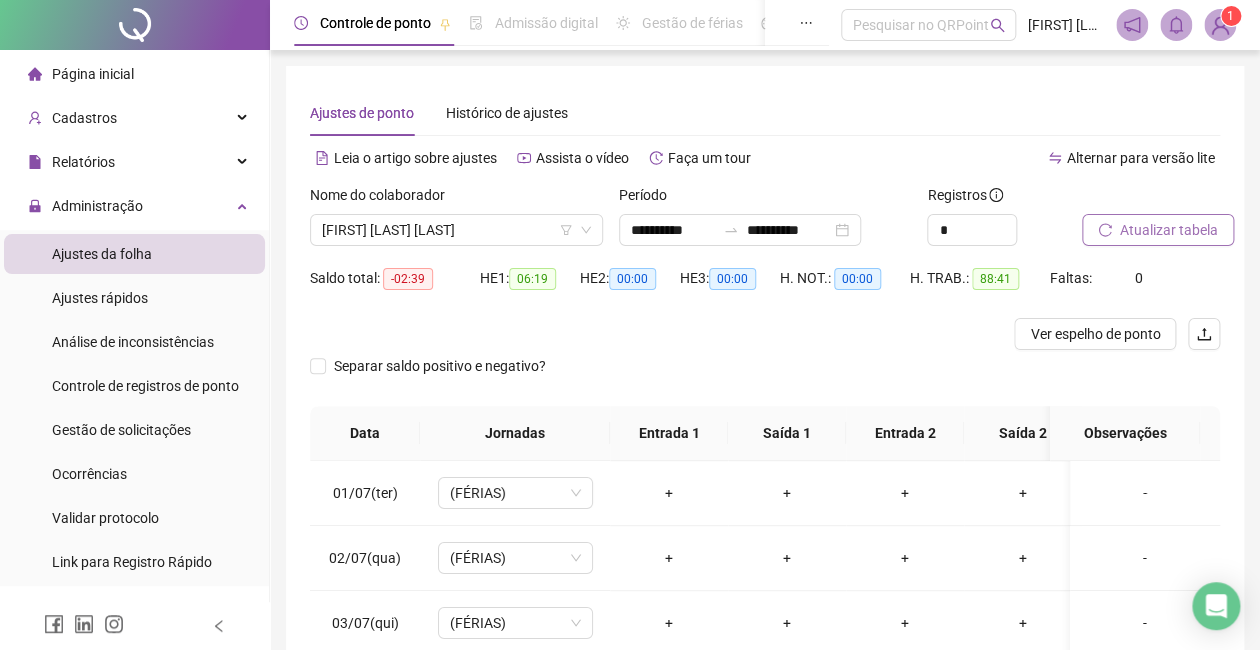 scroll, scrollTop: 348, scrollLeft: 0, axis: vertical 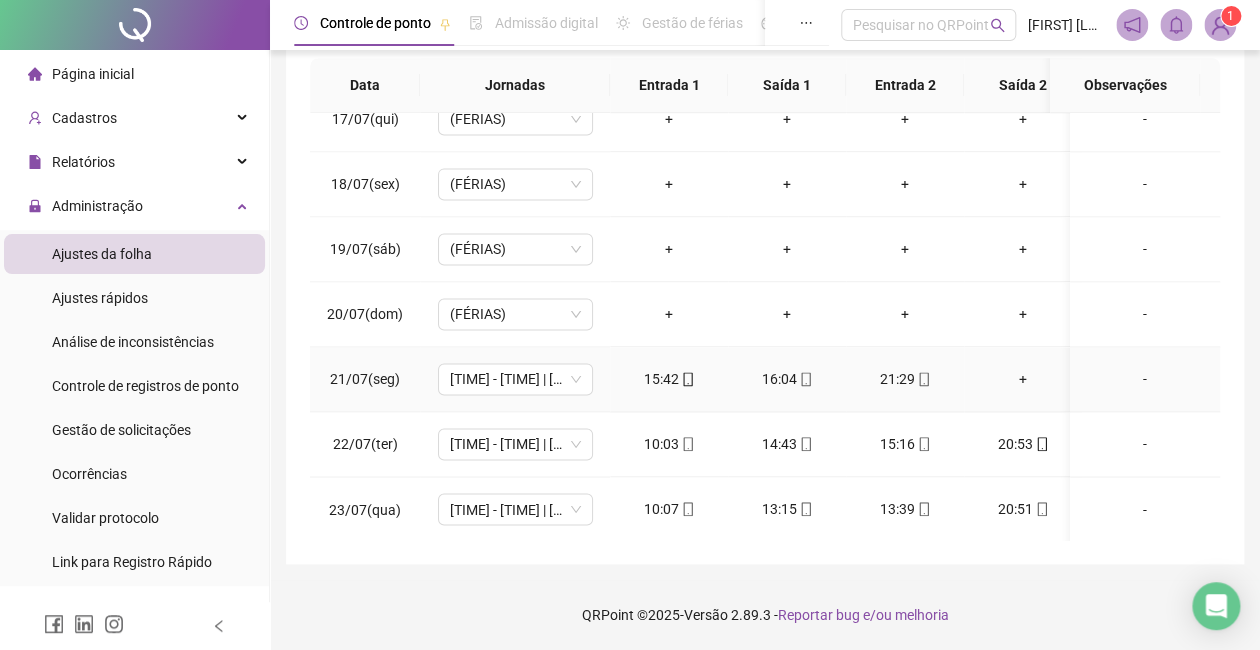 click on "+" at bounding box center [1023, 379] 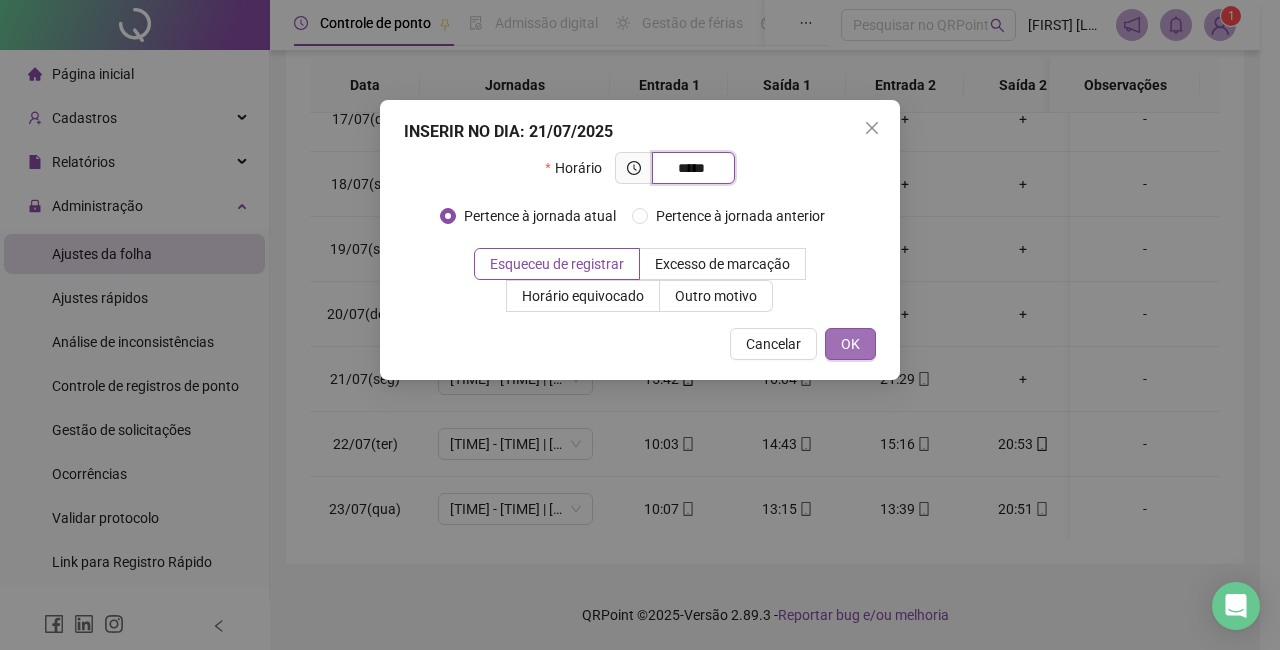 type on "*****" 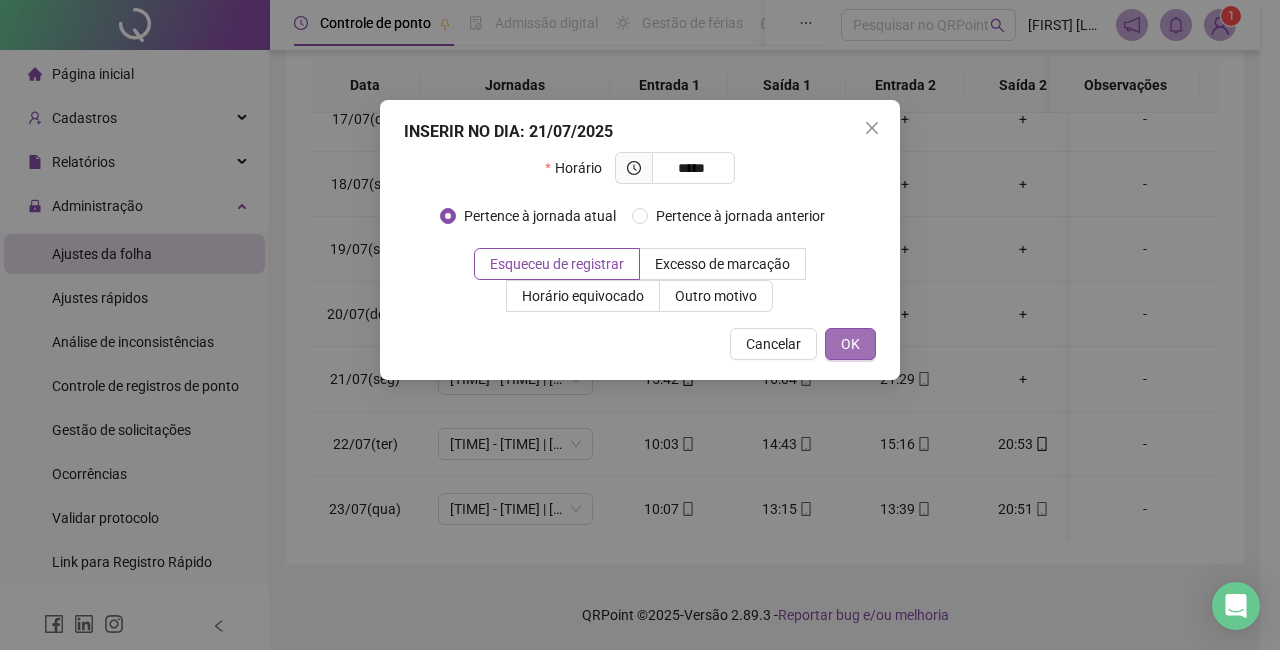 click on "OK" at bounding box center [850, 344] 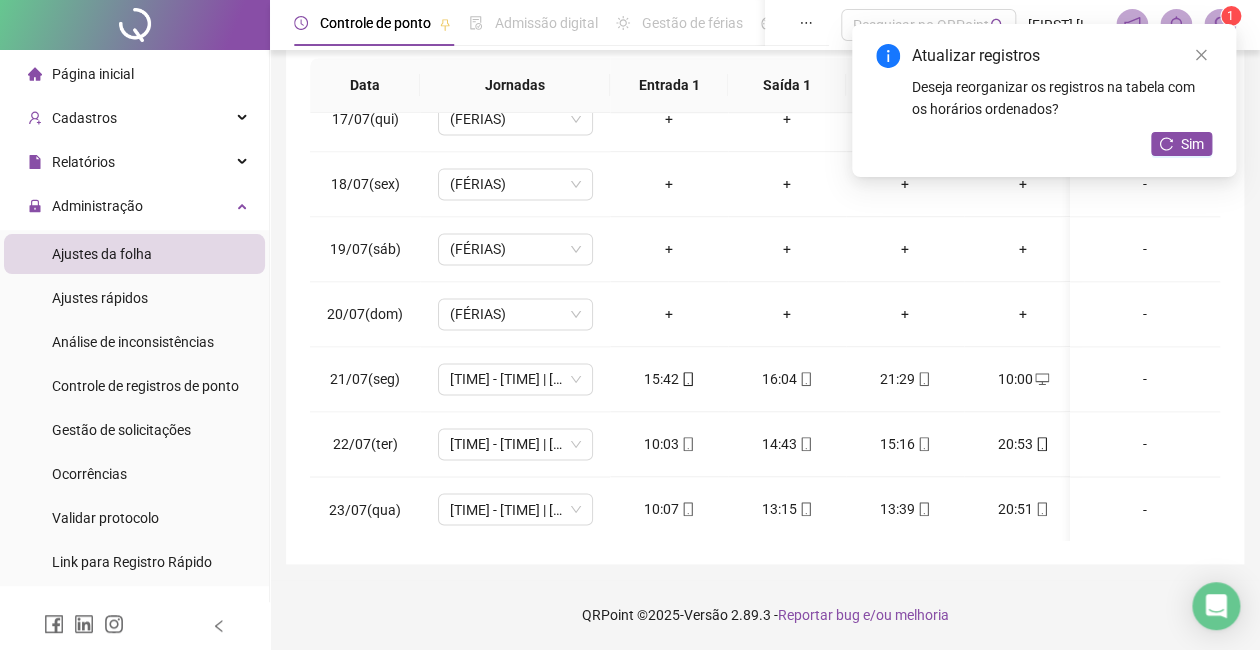 drag, startPoint x: 1198, startPoint y: 131, endPoint x: 1216, endPoint y: 169, distance: 42.047592 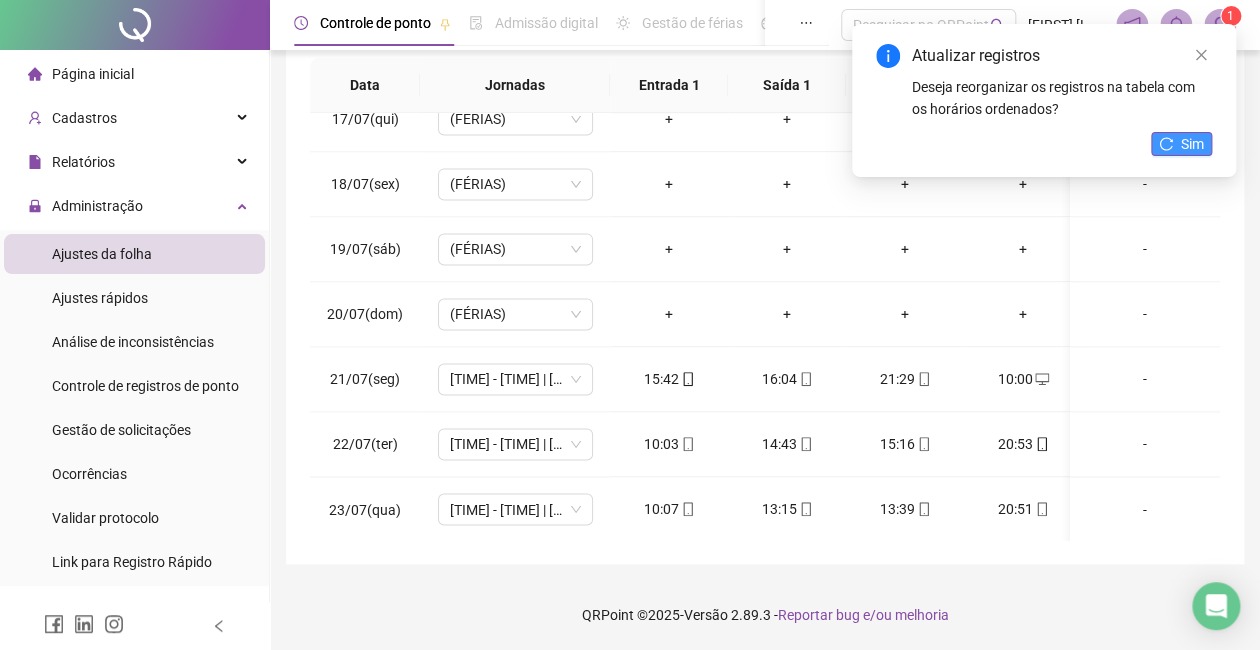 click 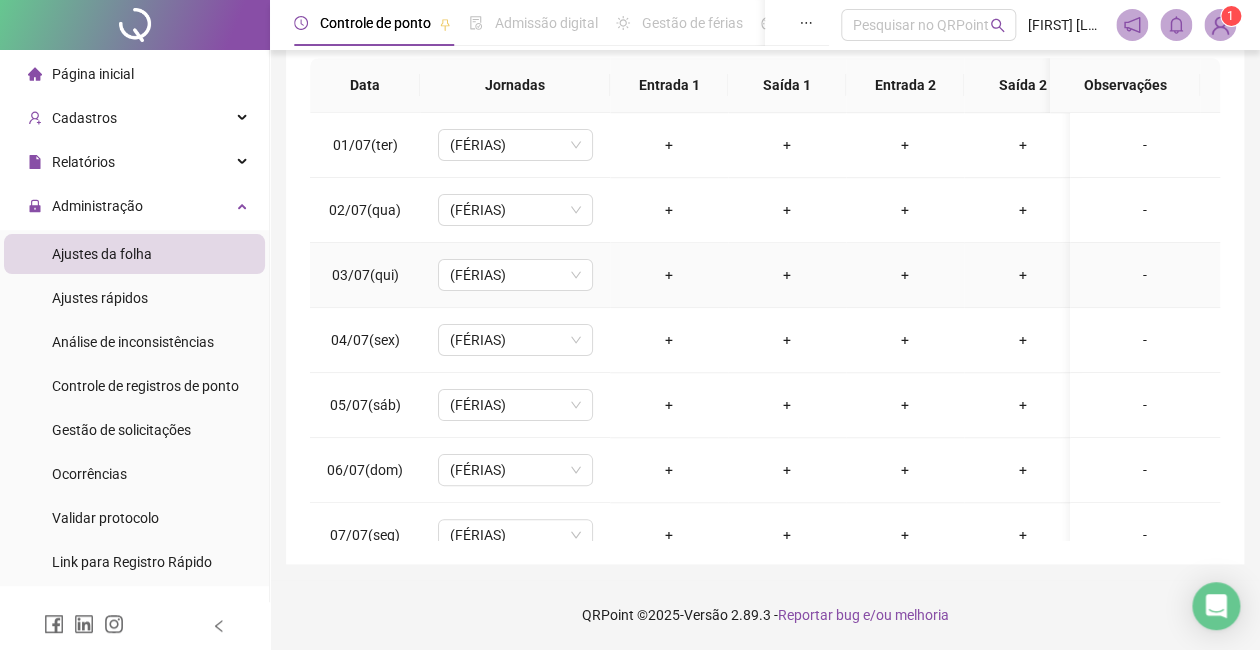 scroll, scrollTop: 0, scrollLeft: 0, axis: both 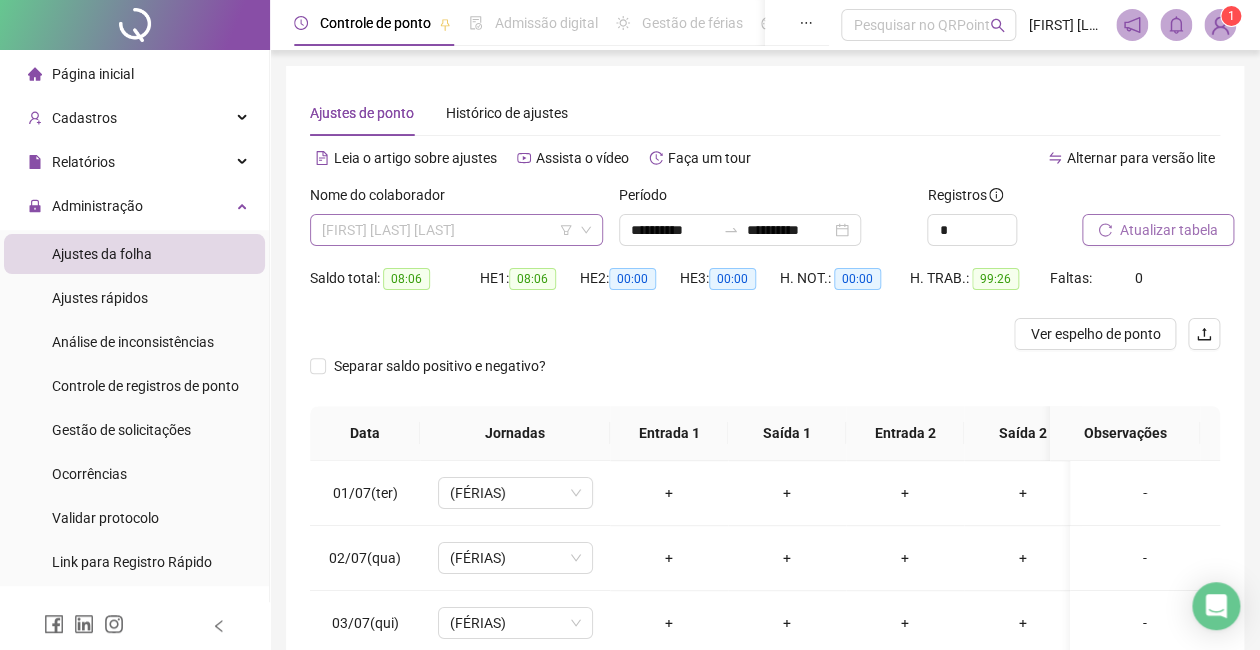 click on "[FIRST] [LAST] [LAST]" at bounding box center (456, 230) 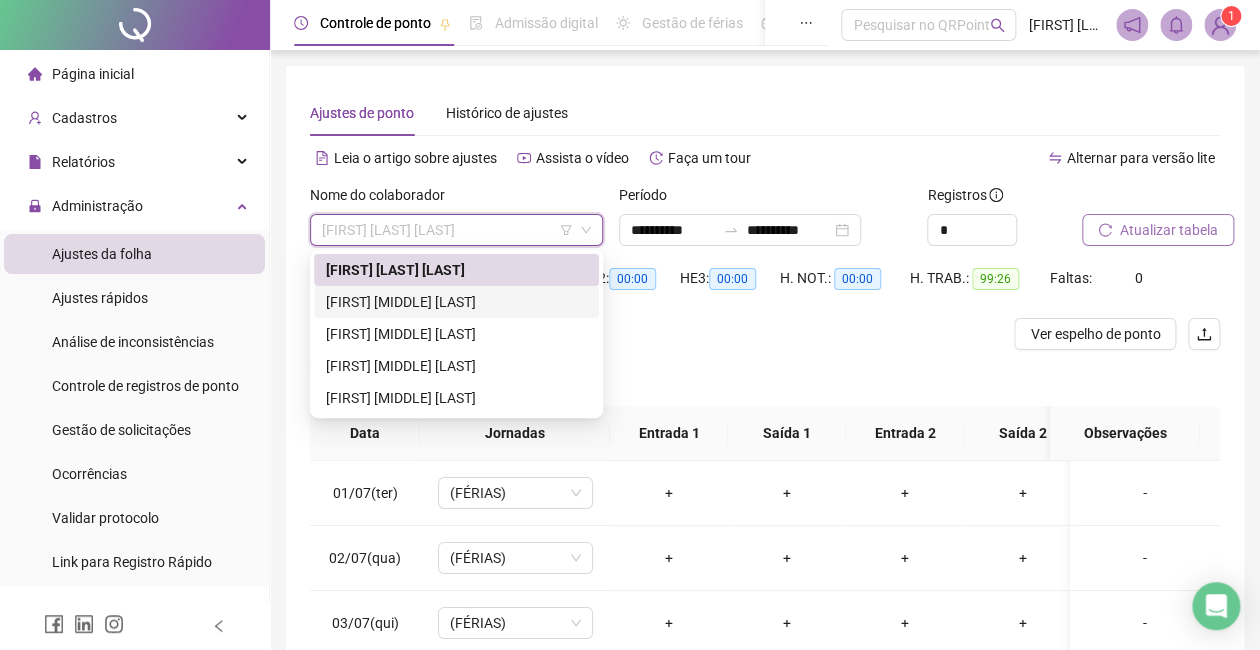 click on "[FIRST] [MIDDLE] [LAST] [LAST]" at bounding box center (456, 302) 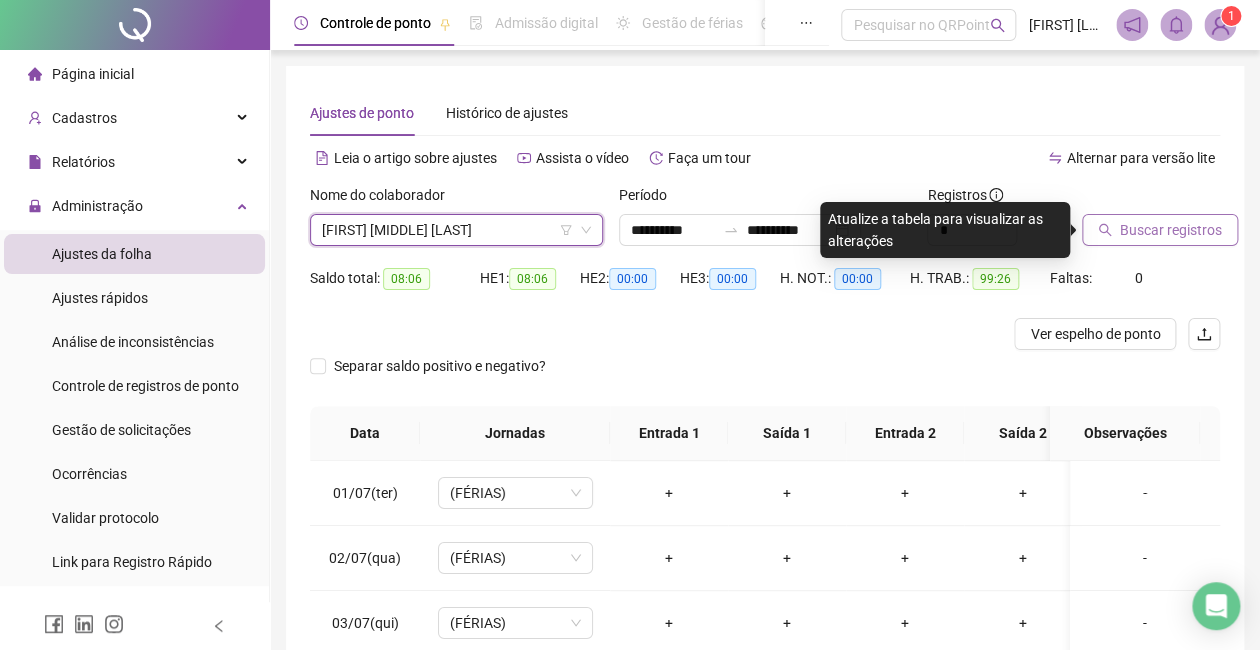 click on "[FIRST] [MIDDLE] [LAST] [LAST]" at bounding box center [456, 230] 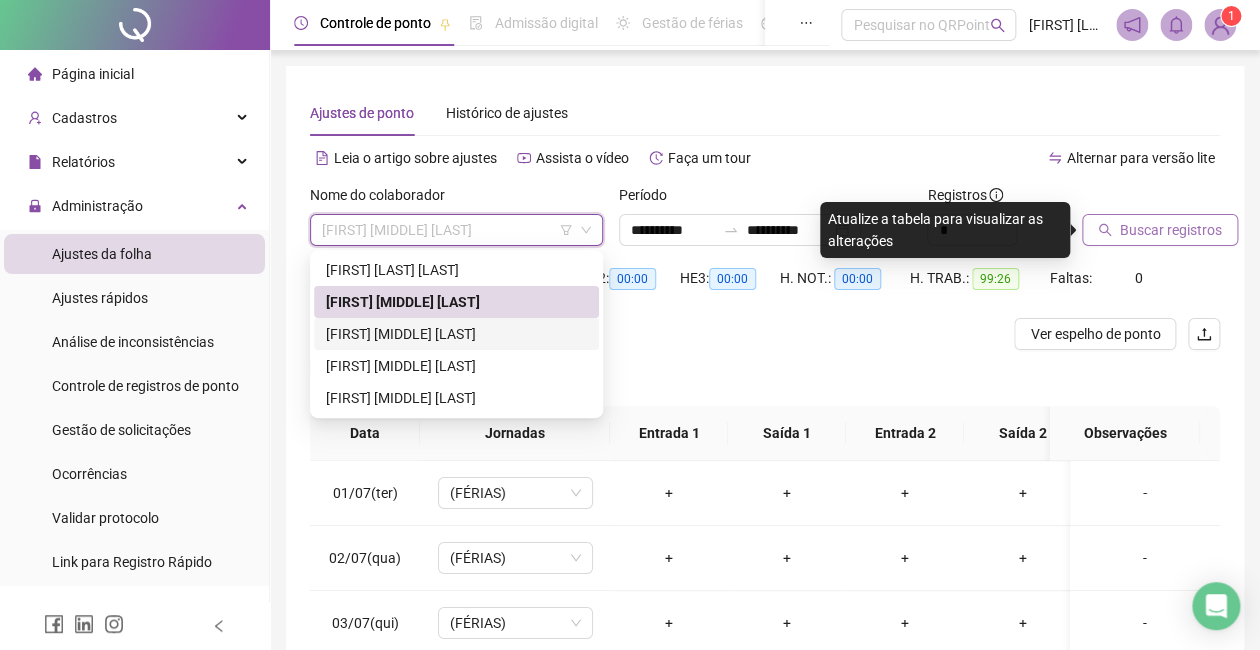 click on "[FIRST] [MIDDLE] [LAST] [LAST]" at bounding box center (456, 334) 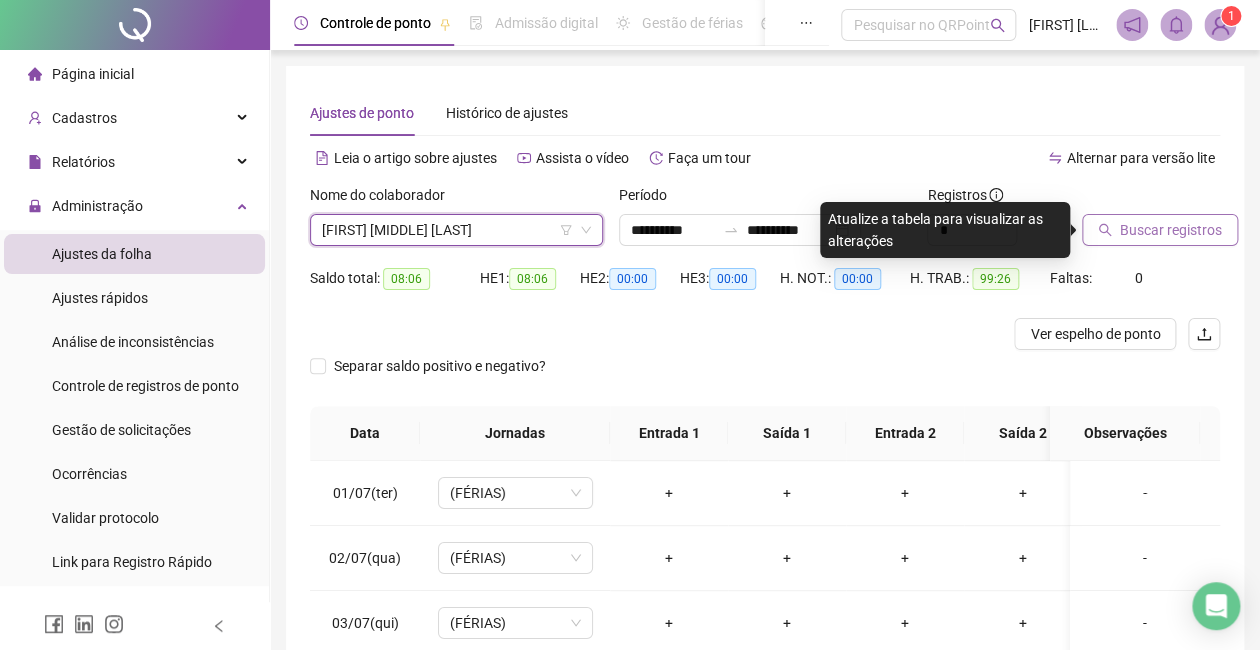 click on "Buscar registros" at bounding box center [1171, 230] 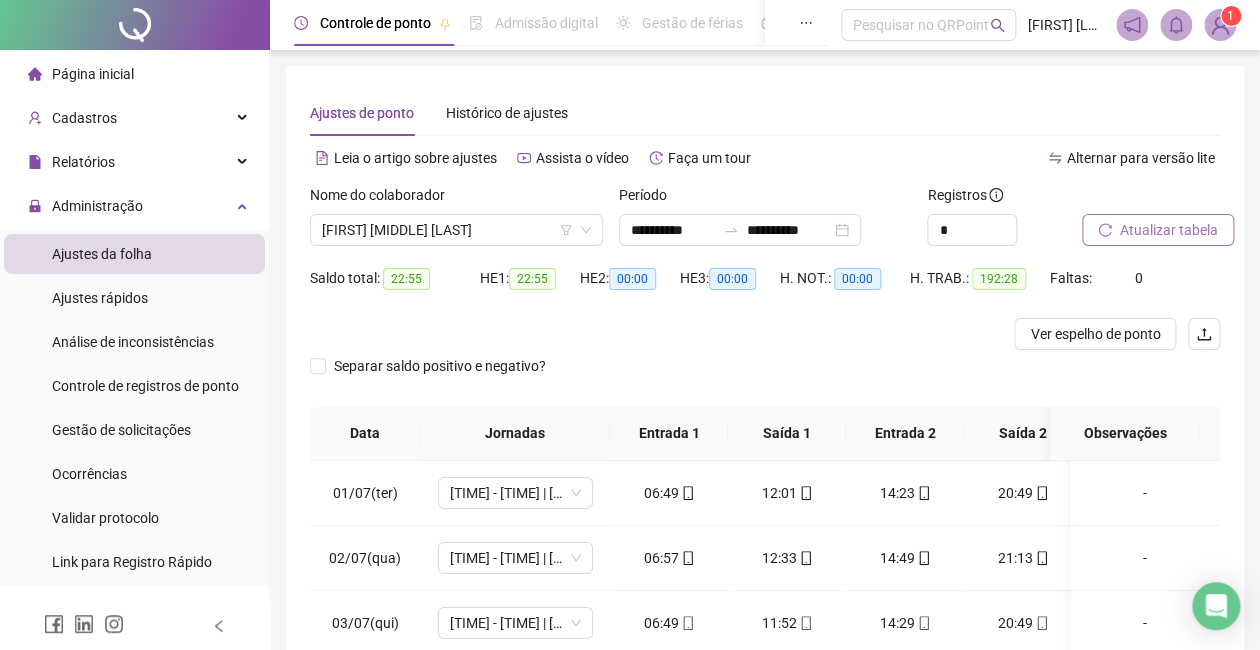 scroll, scrollTop: 133, scrollLeft: 0, axis: vertical 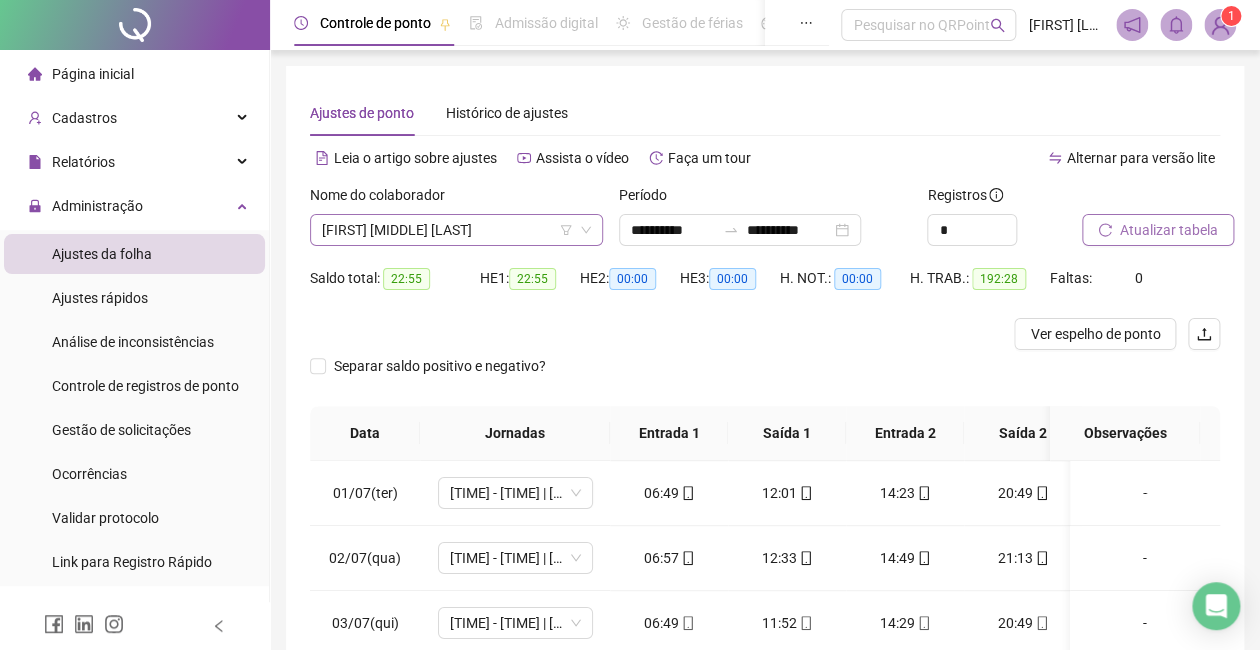 click on "[FIRST] [MIDDLE] [LAST] [LAST]" at bounding box center (456, 230) 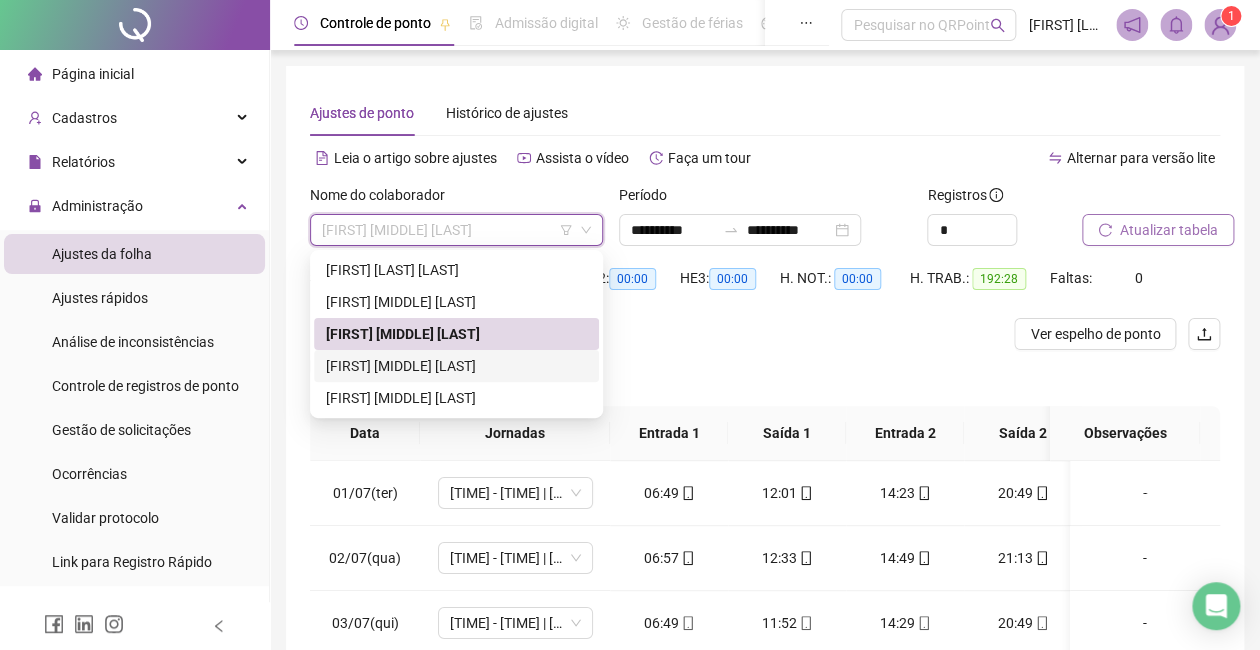 click on "[FIRST] [MIDDLE] [LAST]" at bounding box center (456, 366) 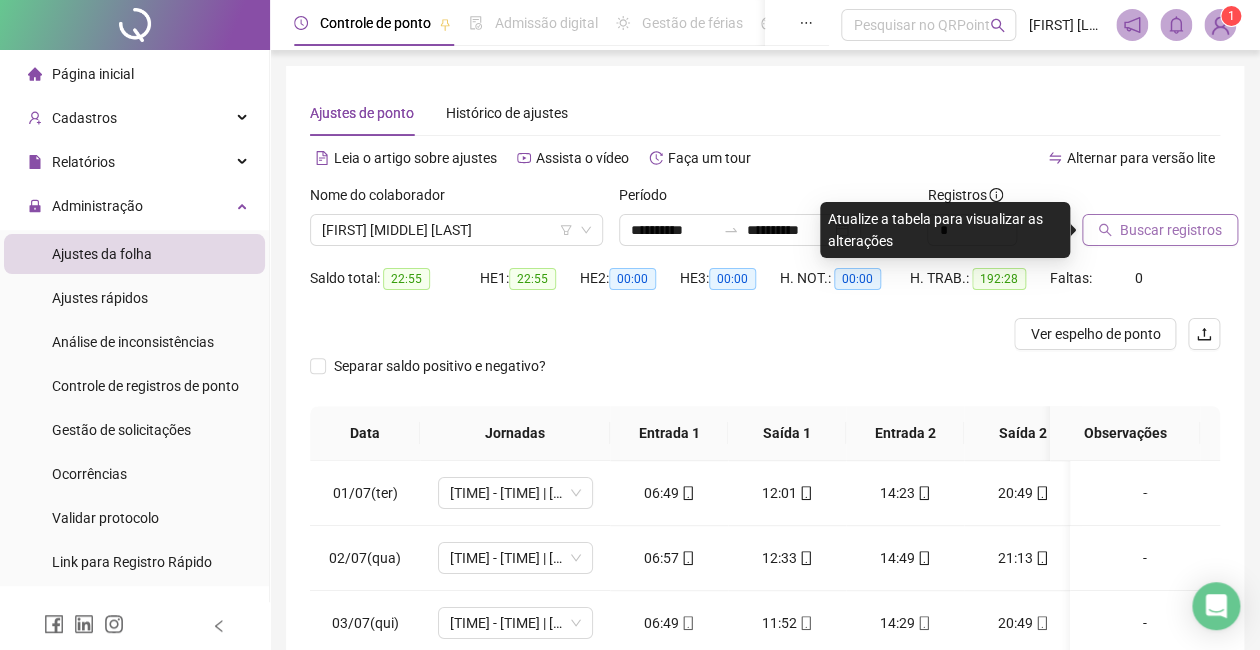 click on "Buscar registros" at bounding box center (1160, 230) 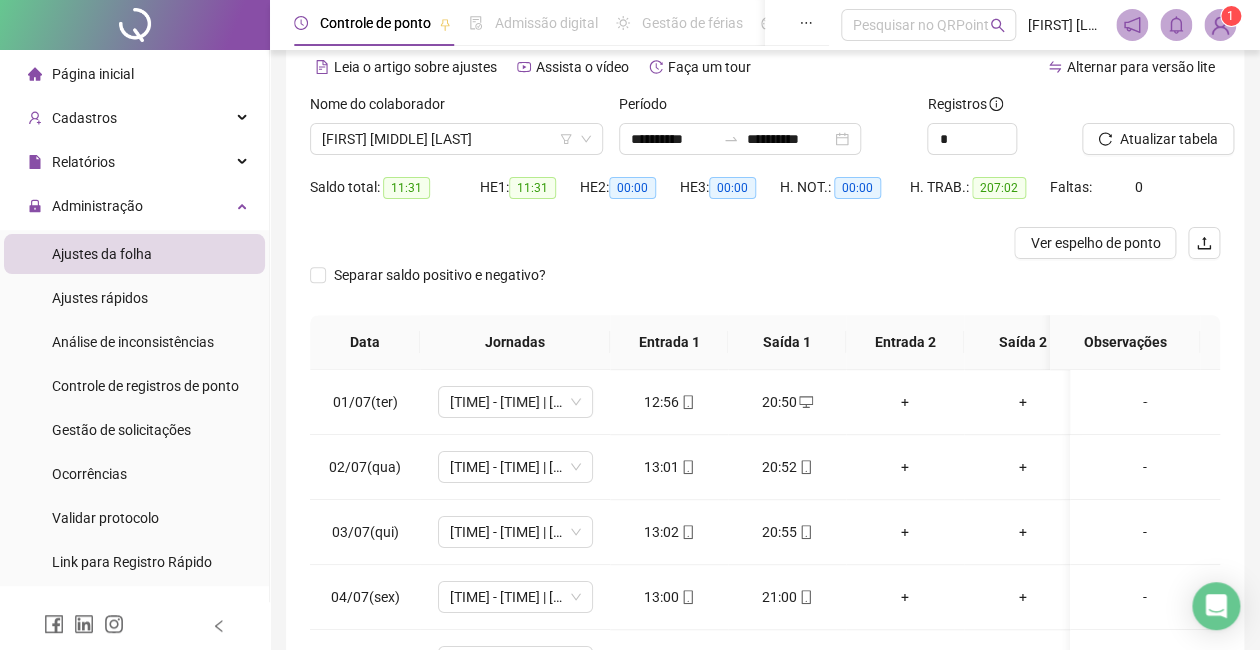 scroll, scrollTop: 133, scrollLeft: 0, axis: vertical 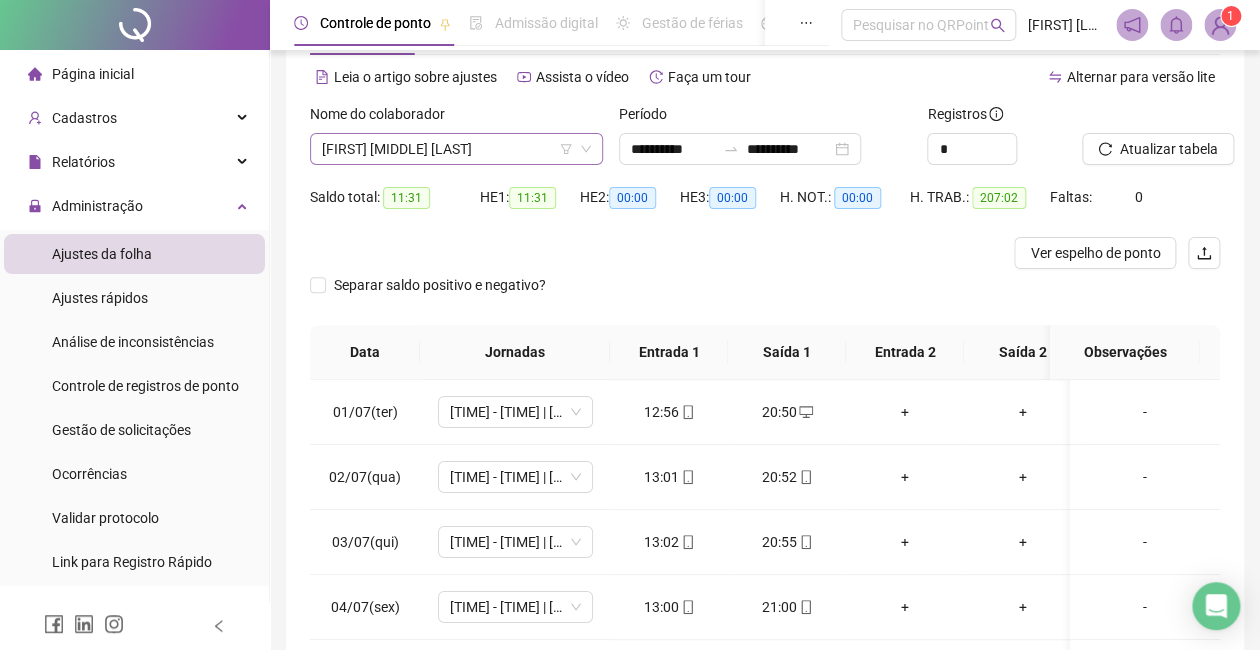 click on "[FIRST] [MIDDLE] [LAST]" at bounding box center (456, 149) 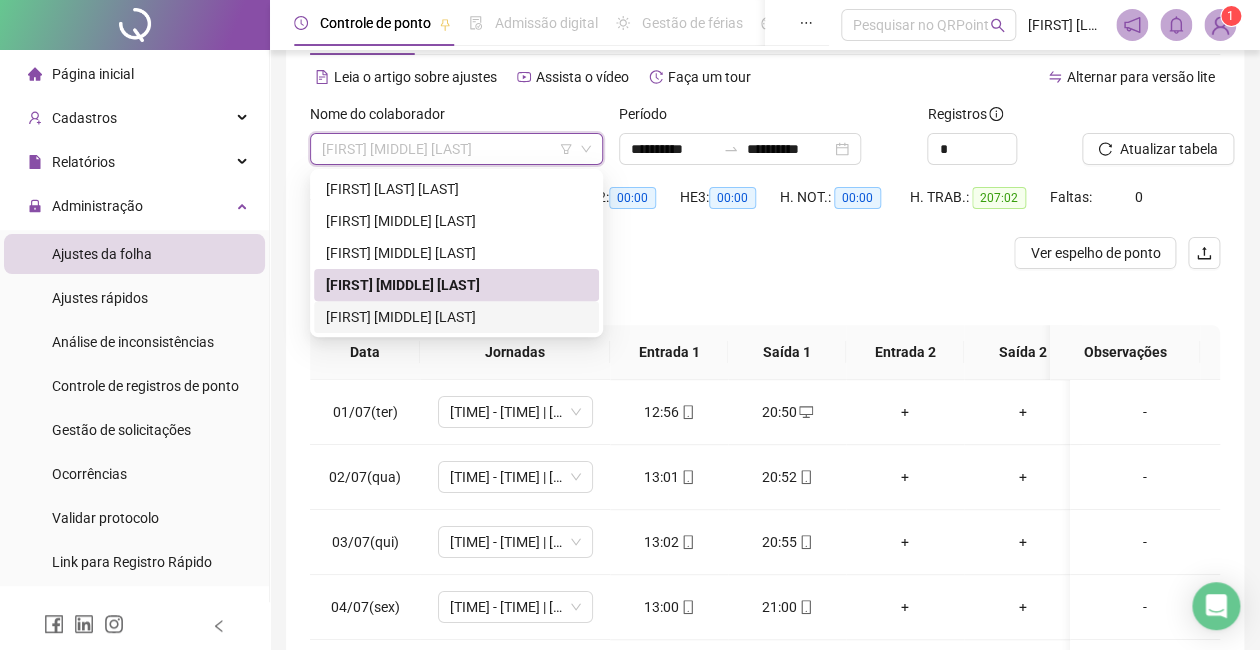 click on "[FIRST] [MIDDLE] [LAST]" at bounding box center [456, 317] 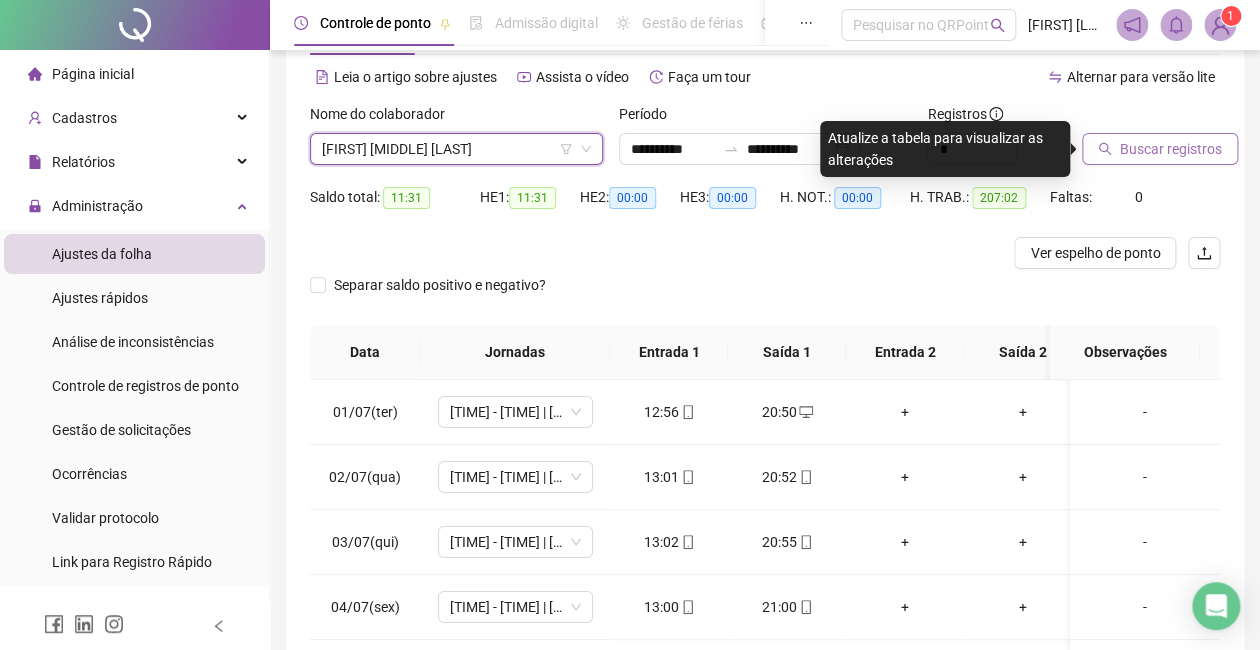 click on "Buscar registros" at bounding box center [1160, 149] 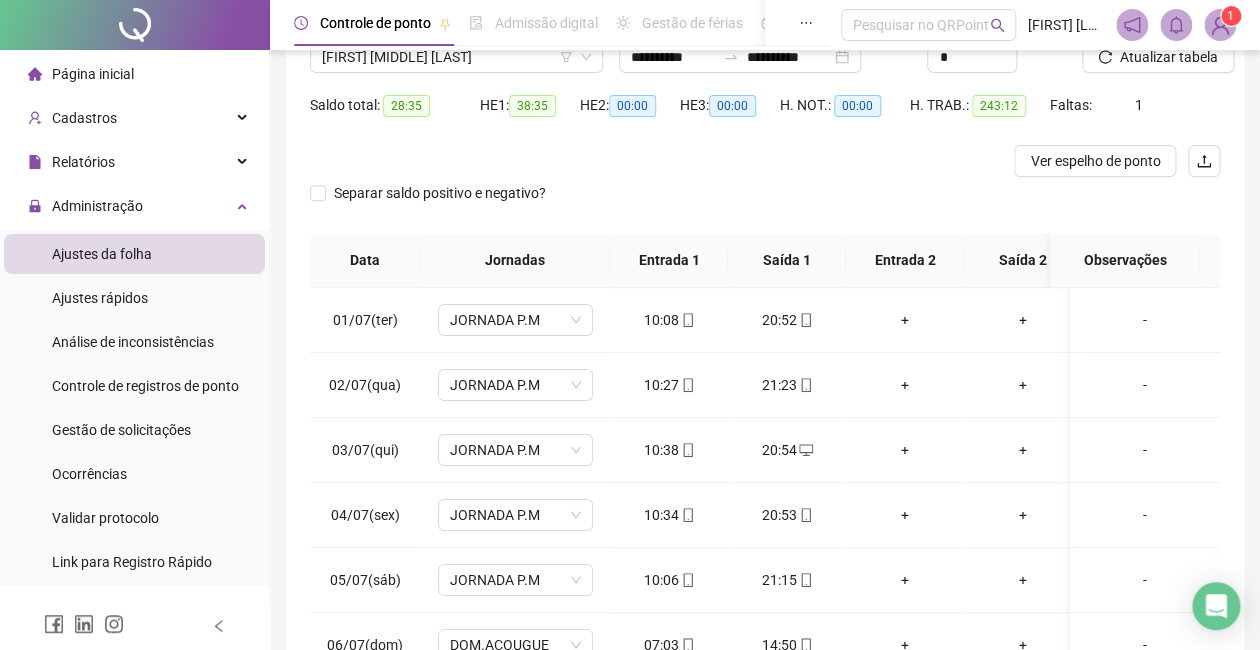 scroll, scrollTop: 215, scrollLeft: 0, axis: vertical 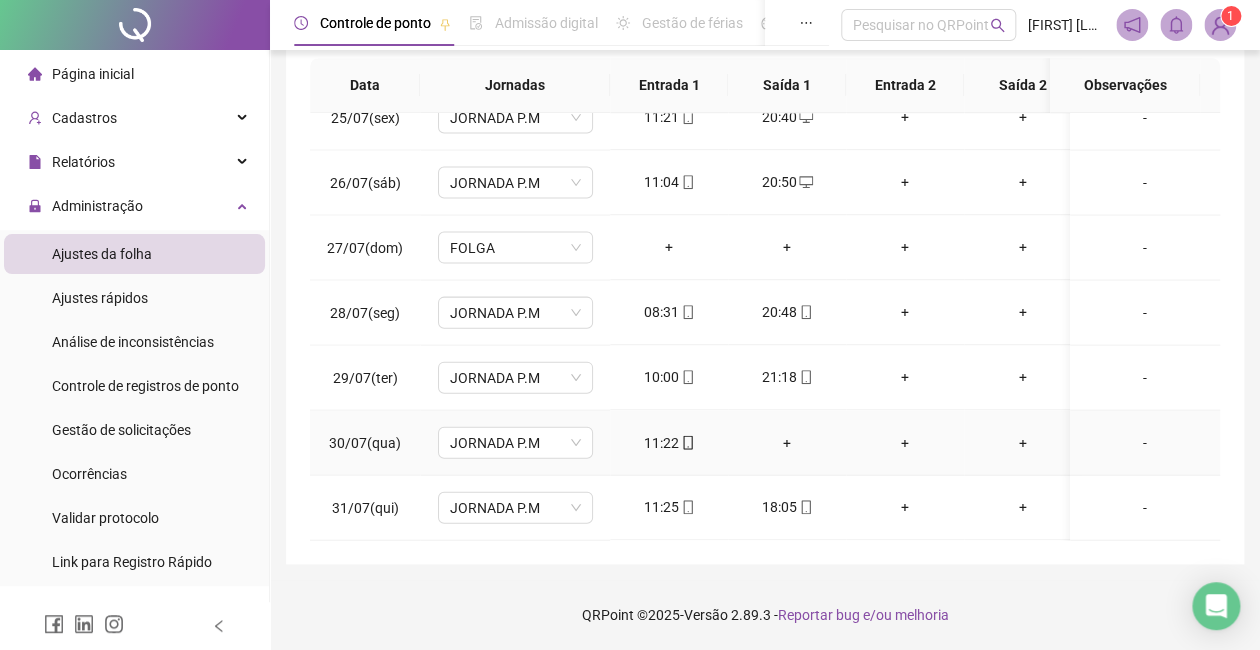 click on "+" at bounding box center [787, 442] 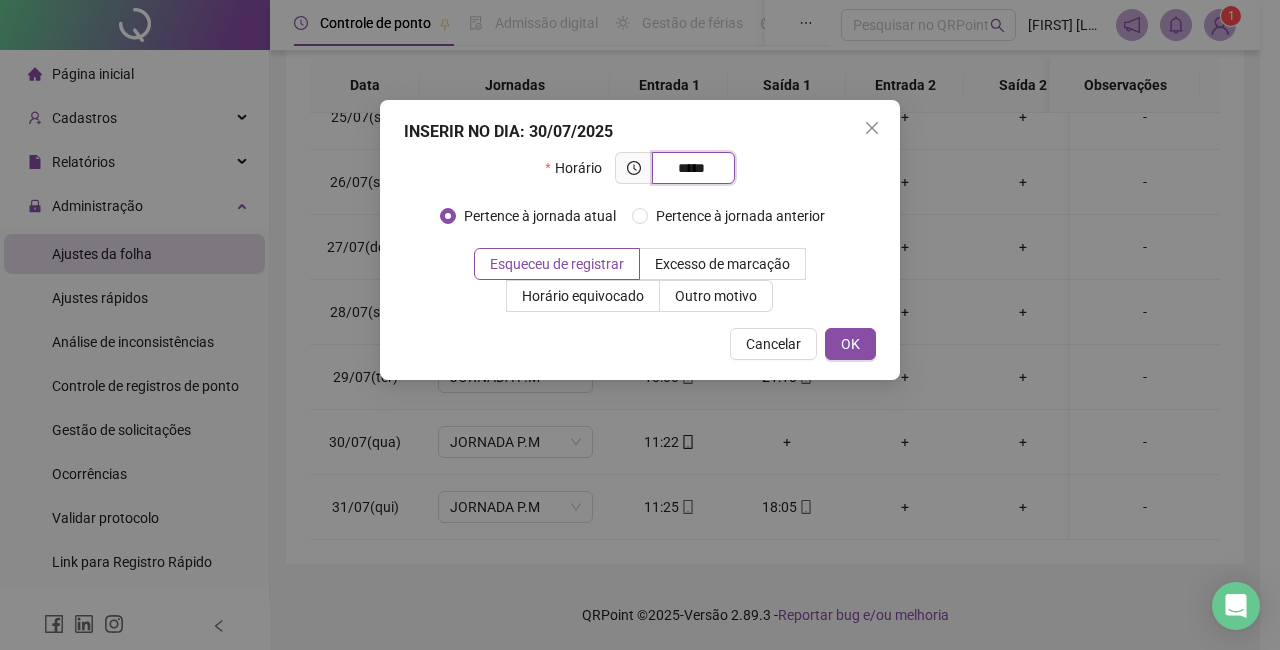 type on "*****" 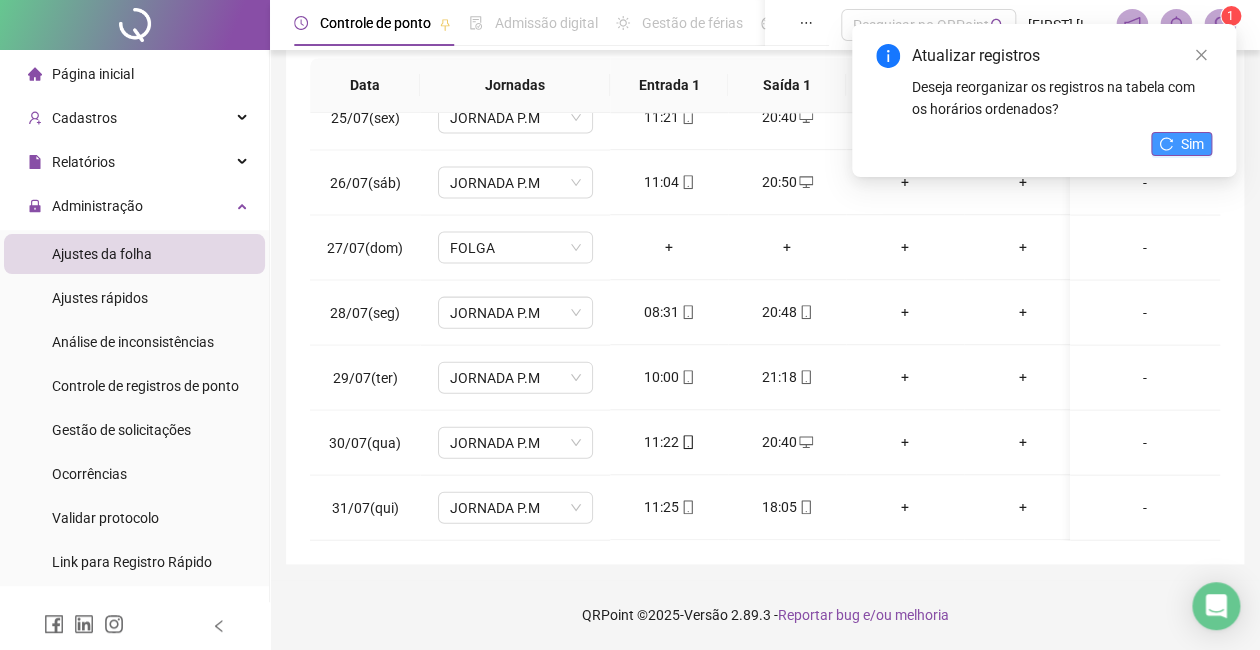 click on "Sim" at bounding box center (1181, 144) 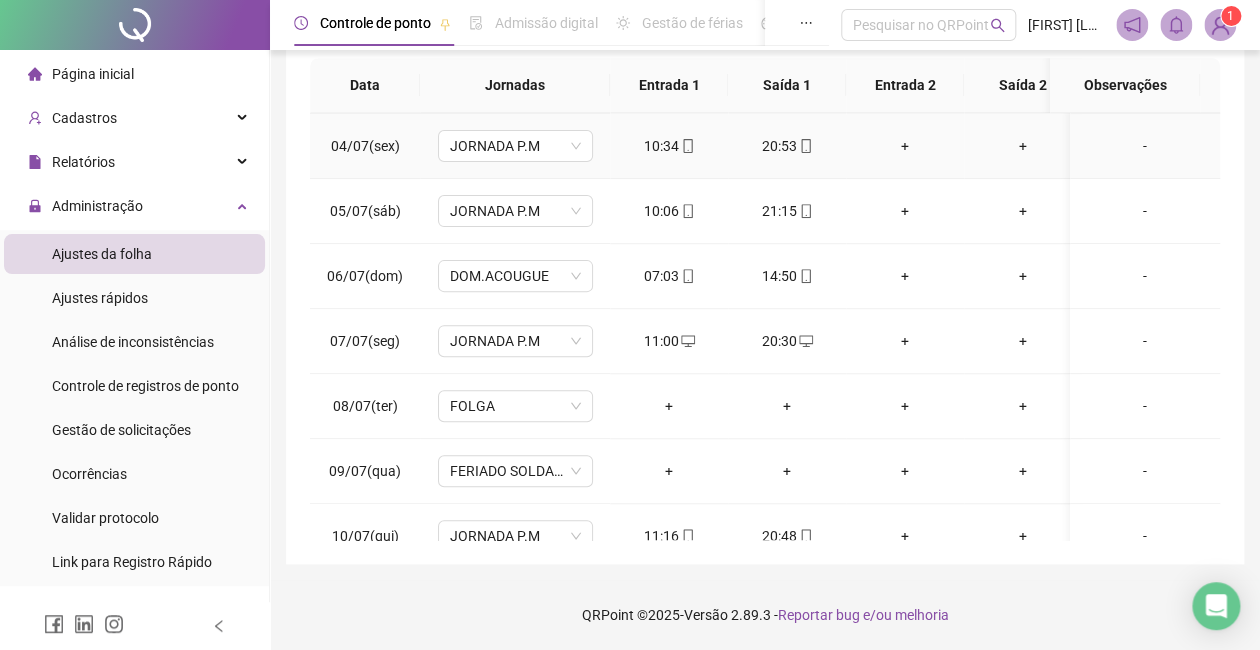 scroll, scrollTop: 0, scrollLeft: 0, axis: both 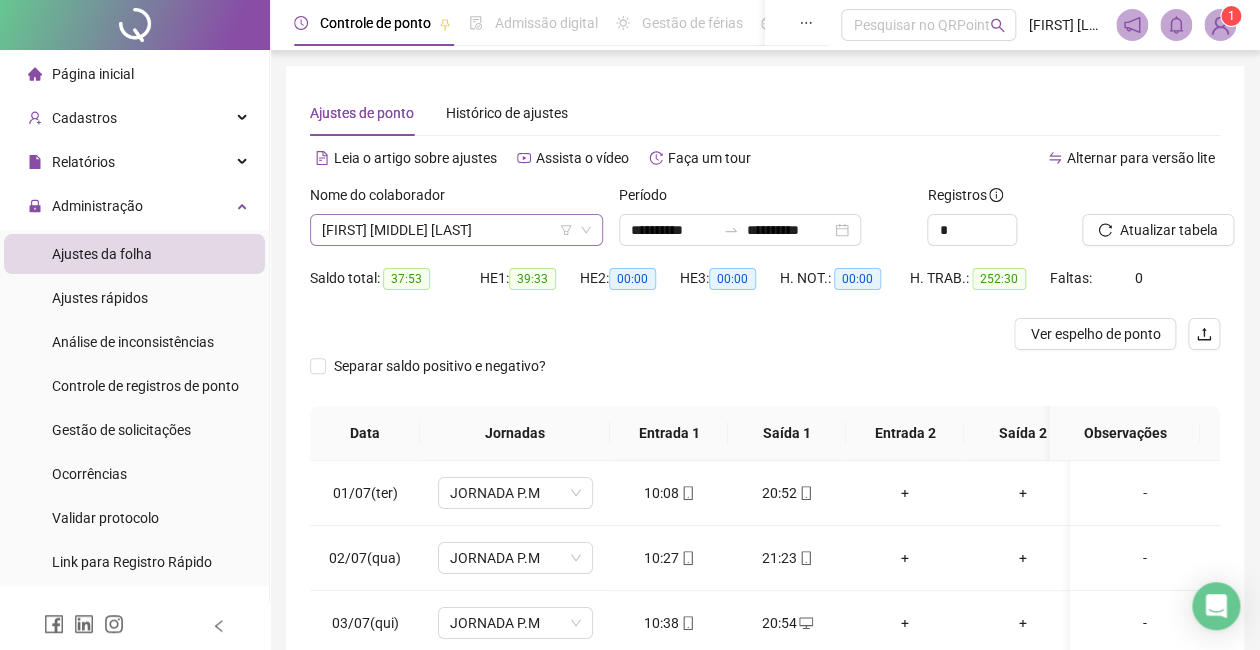 click 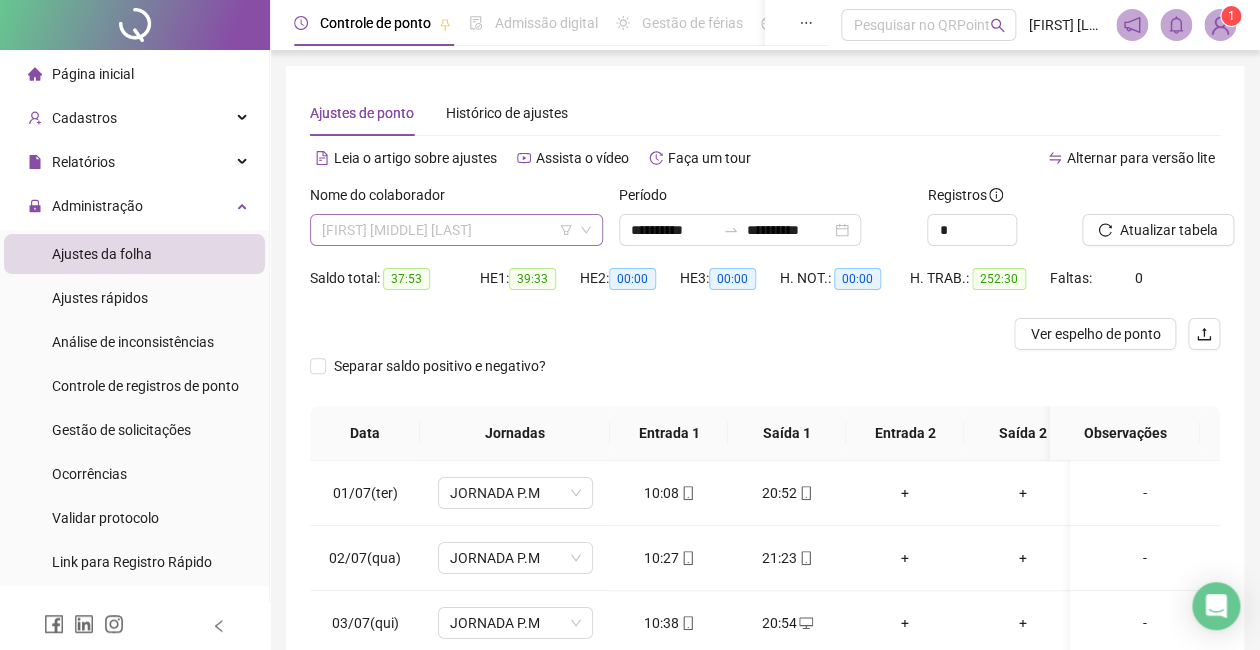 click on "[FIRST] [MIDDLE] [LAST]" at bounding box center (456, 230) 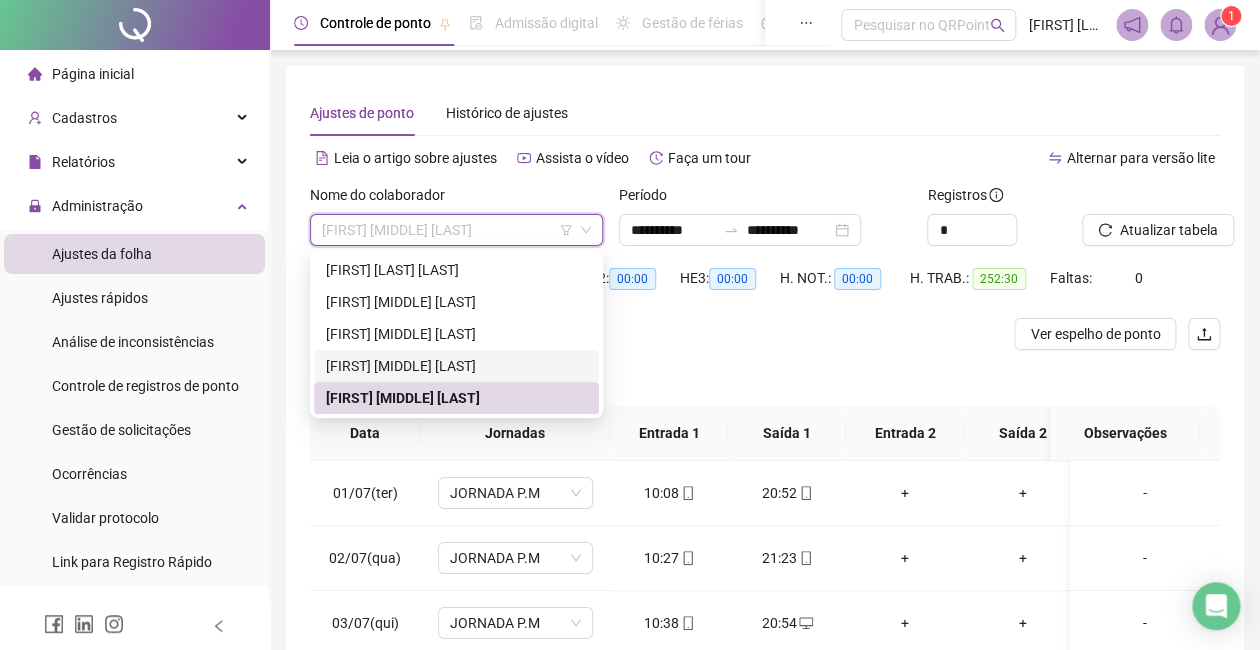 click on "[FIRST] [MIDDLE] [LAST]" at bounding box center [456, 366] 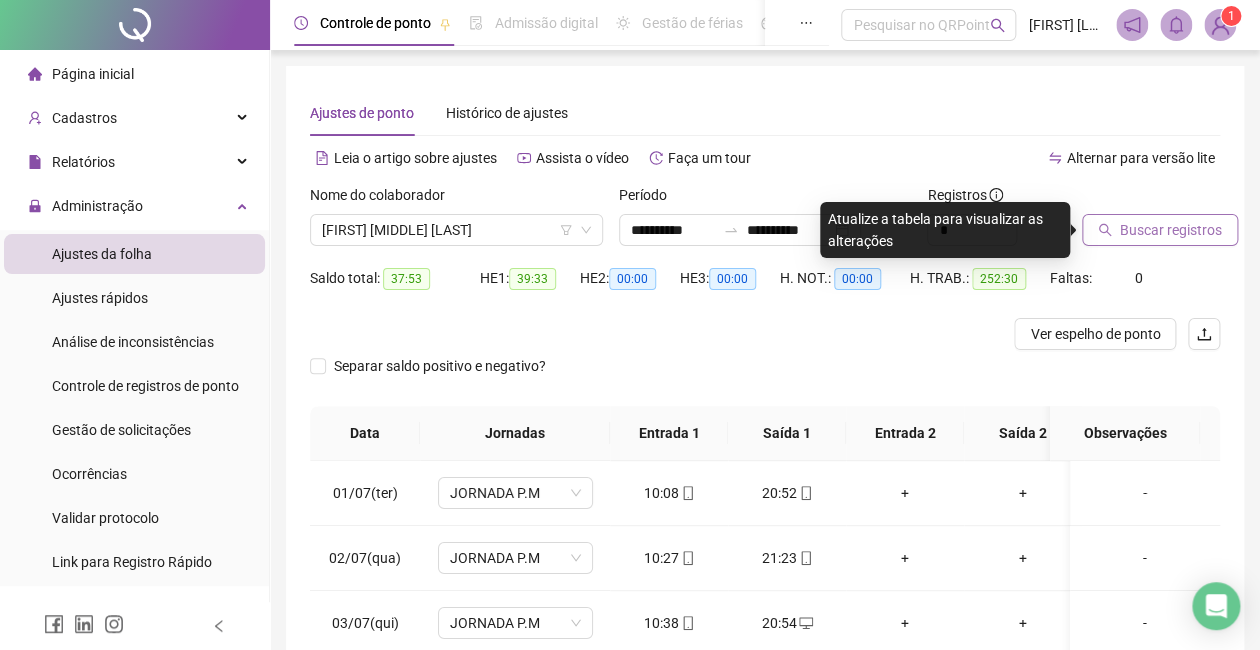 click on "Buscar registros" at bounding box center [1171, 230] 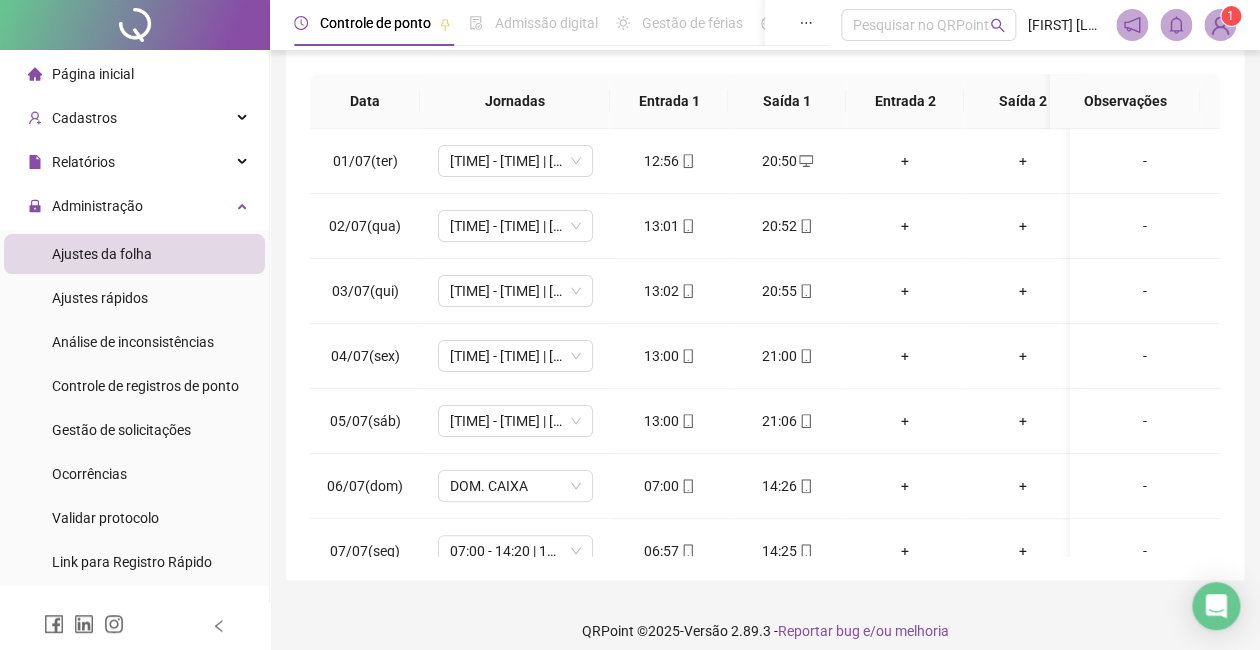 scroll, scrollTop: 348, scrollLeft: 0, axis: vertical 